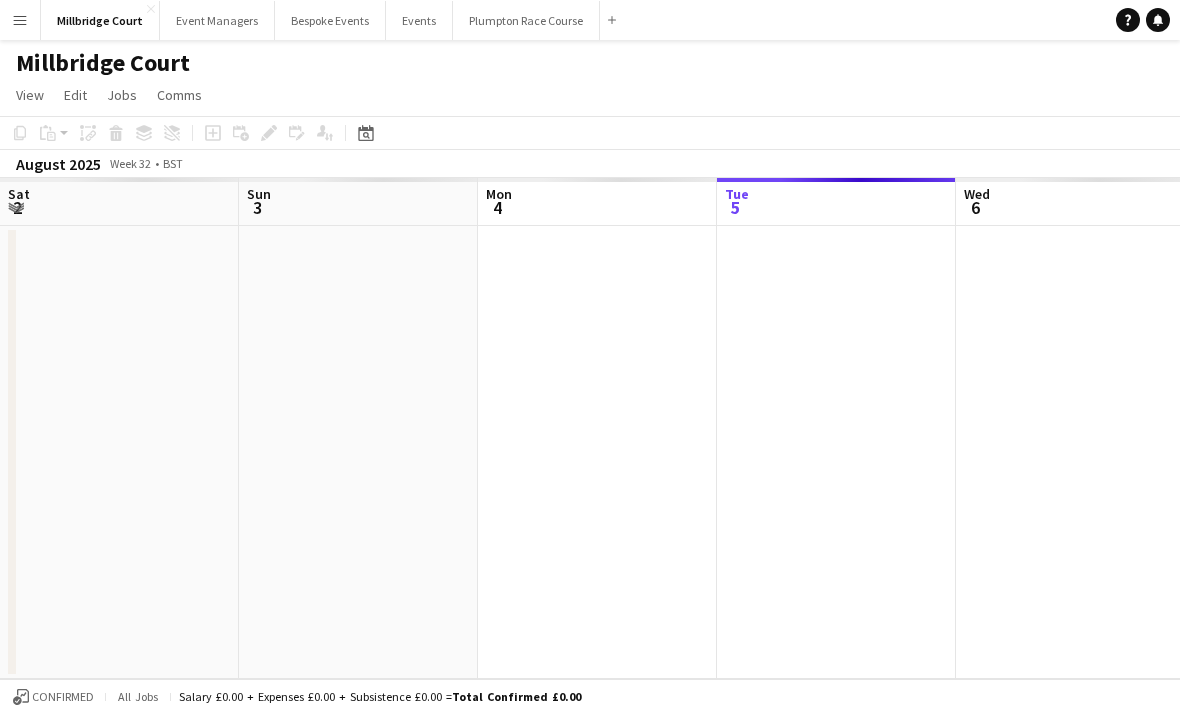 scroll, scrollTop: 0, scrollLeft: 0, axis: both 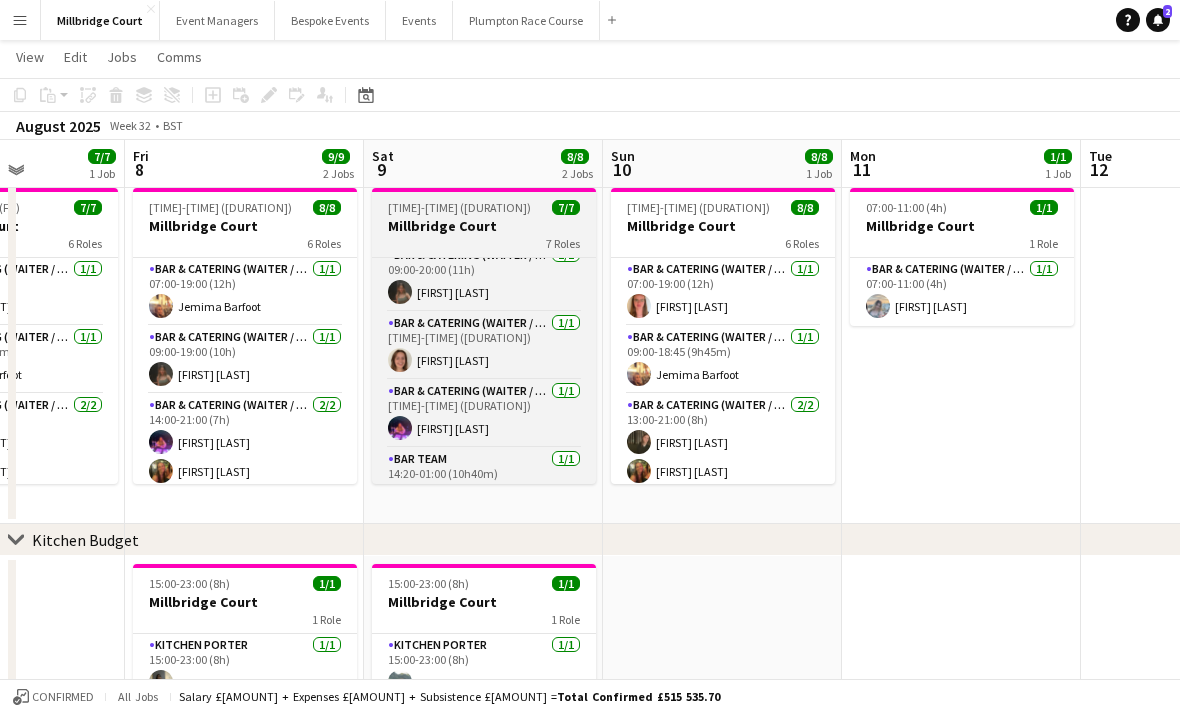 click on "7 Roles" at bounding box center [484, 243] 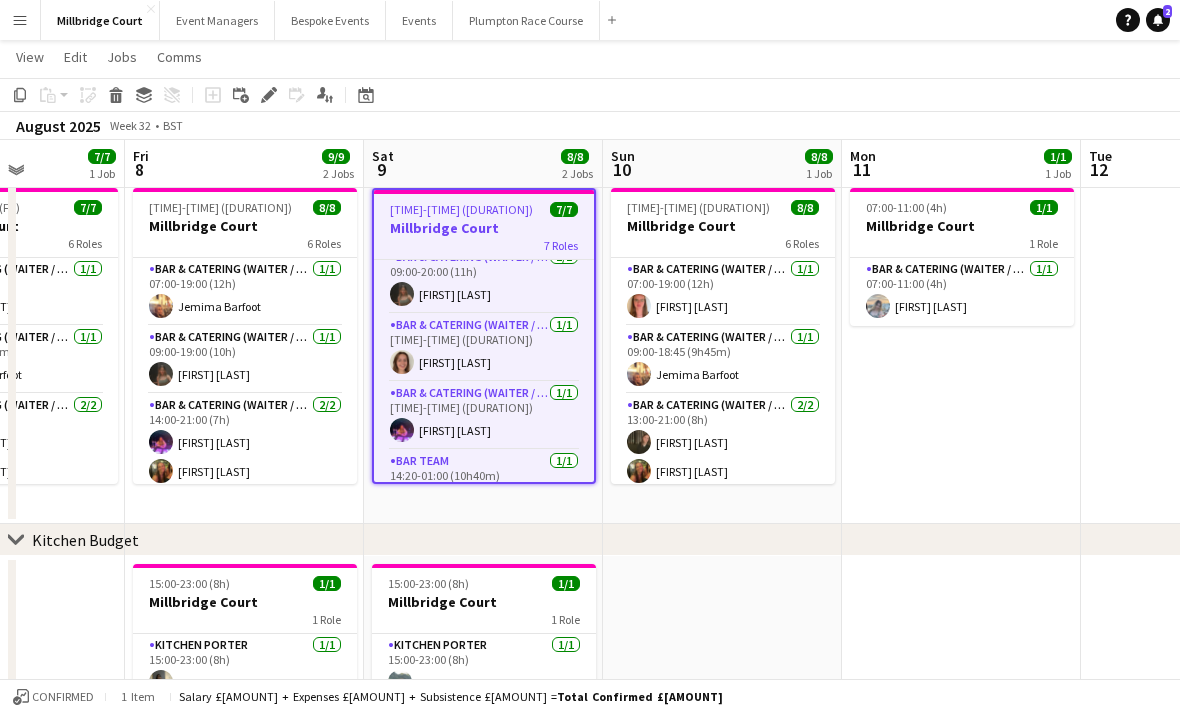 click on "Millbridge Court" at bounding box center [484, 228] 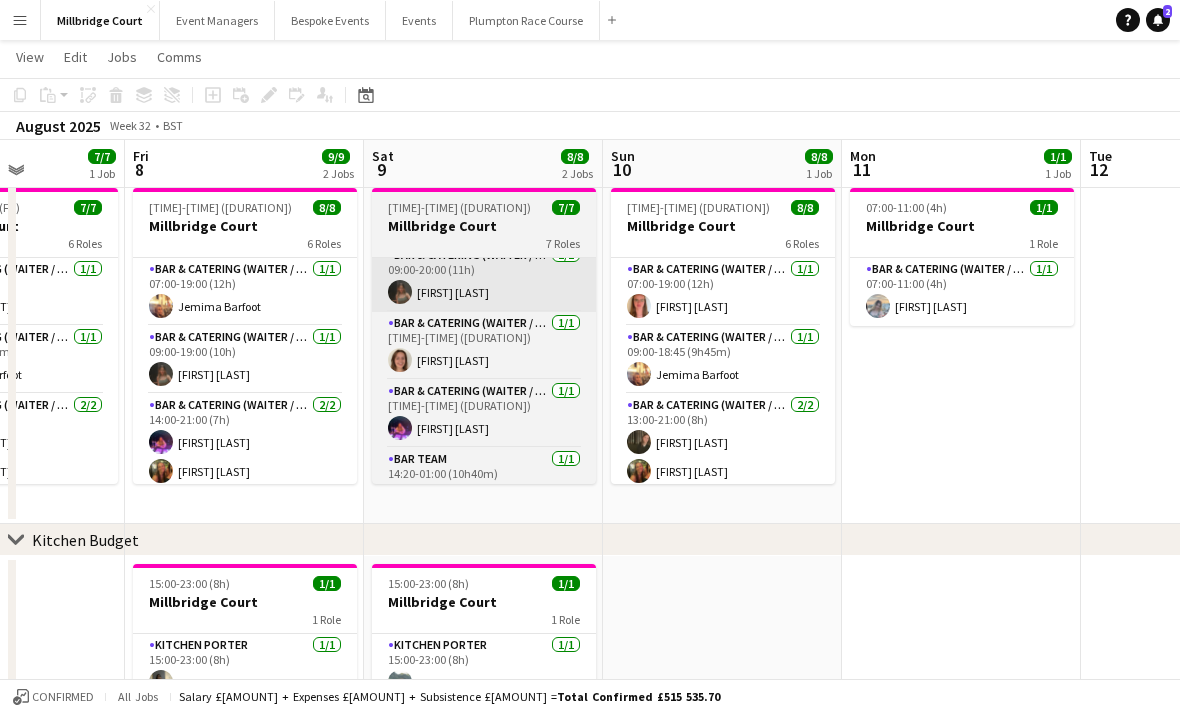 click on "Bar & Catering (Waiter / waitress) 1/1 [TIME]-[TIME] ([DURATION])
[FIRST] [LAST]" at bounding box center [484, 278] 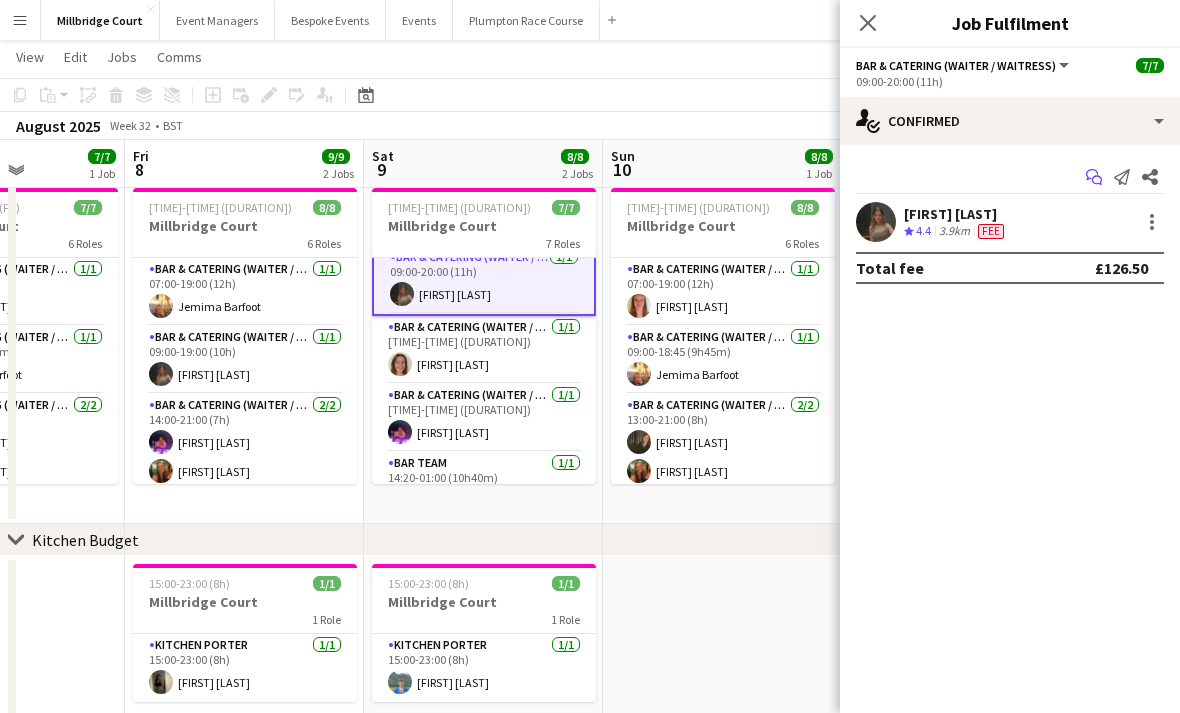 click on "Start chat" 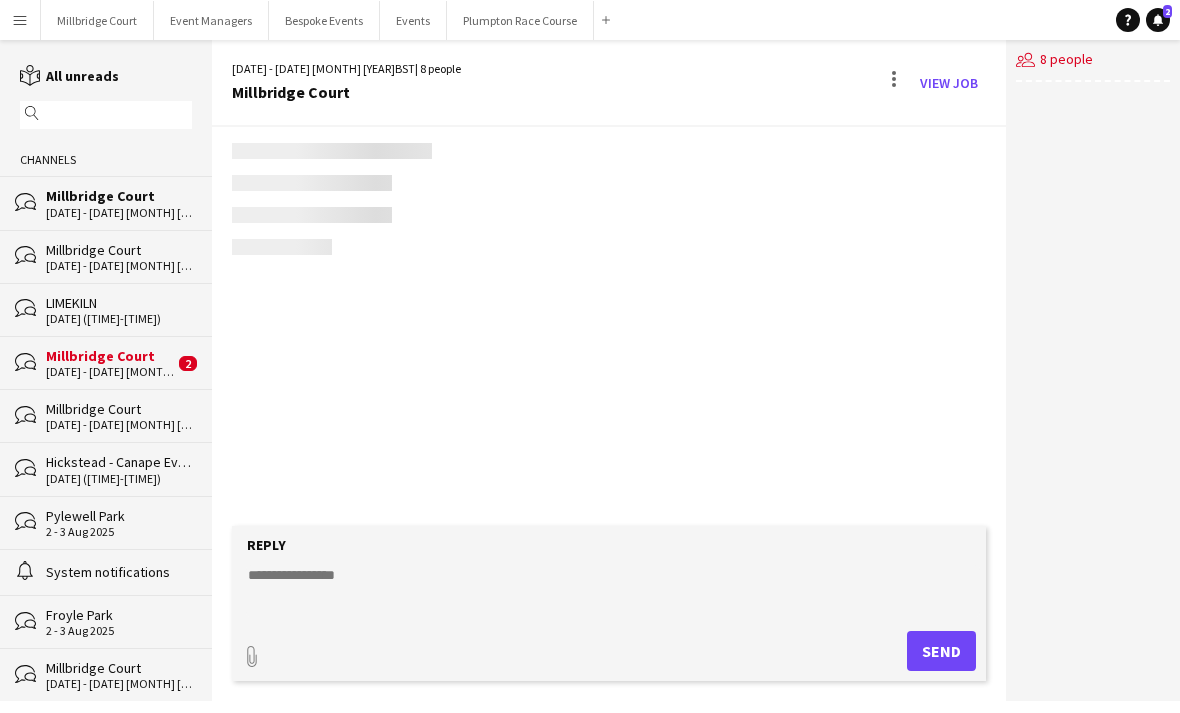 scroll, scrollTop: 0, scrollLeft: 0, axis: both 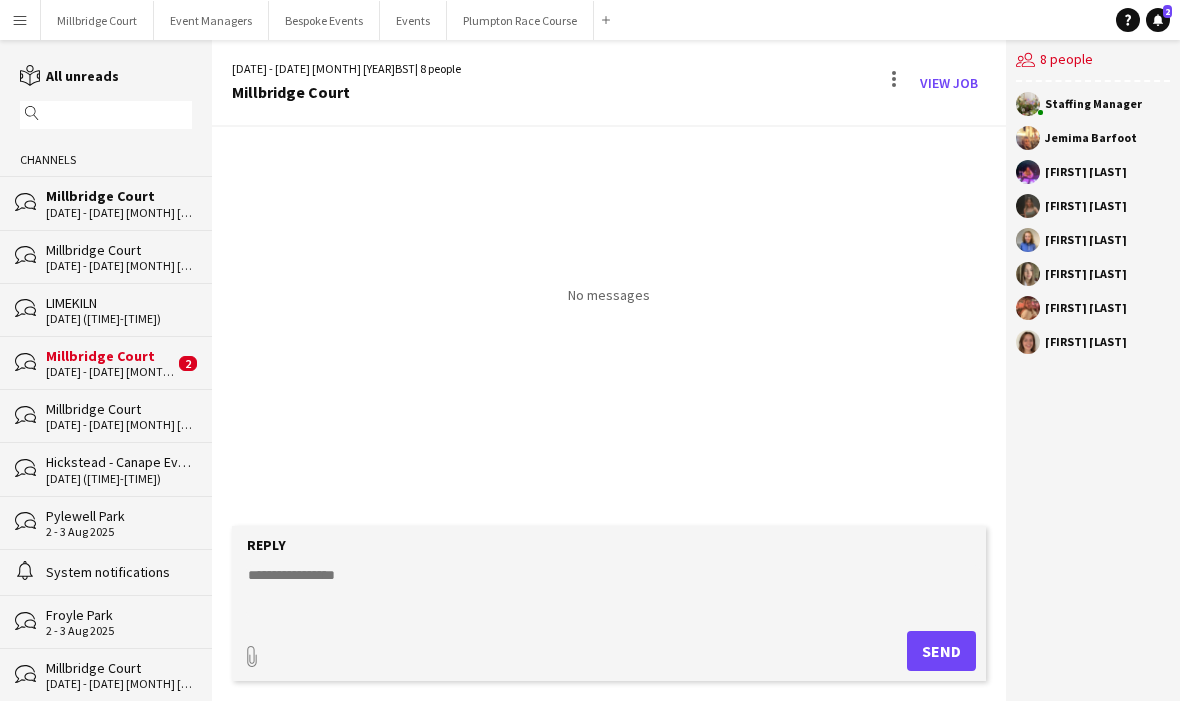 click 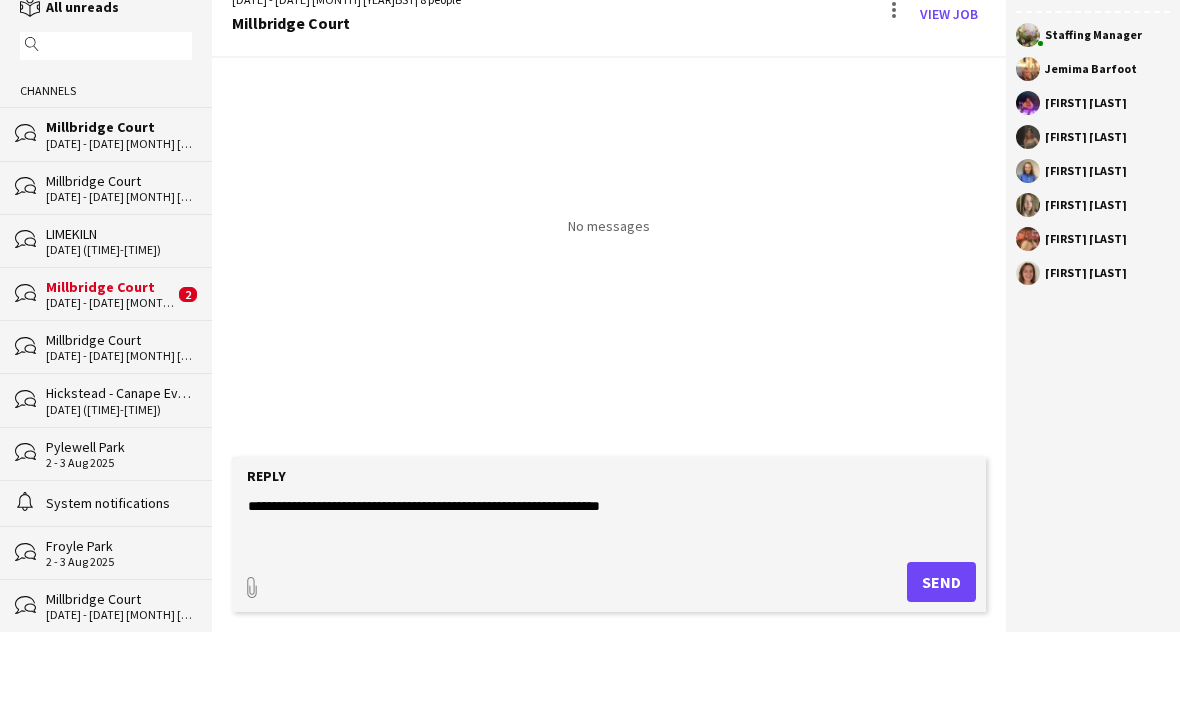 scroll, scrollTop: 65, scrollLeft: 0, axis: vertical 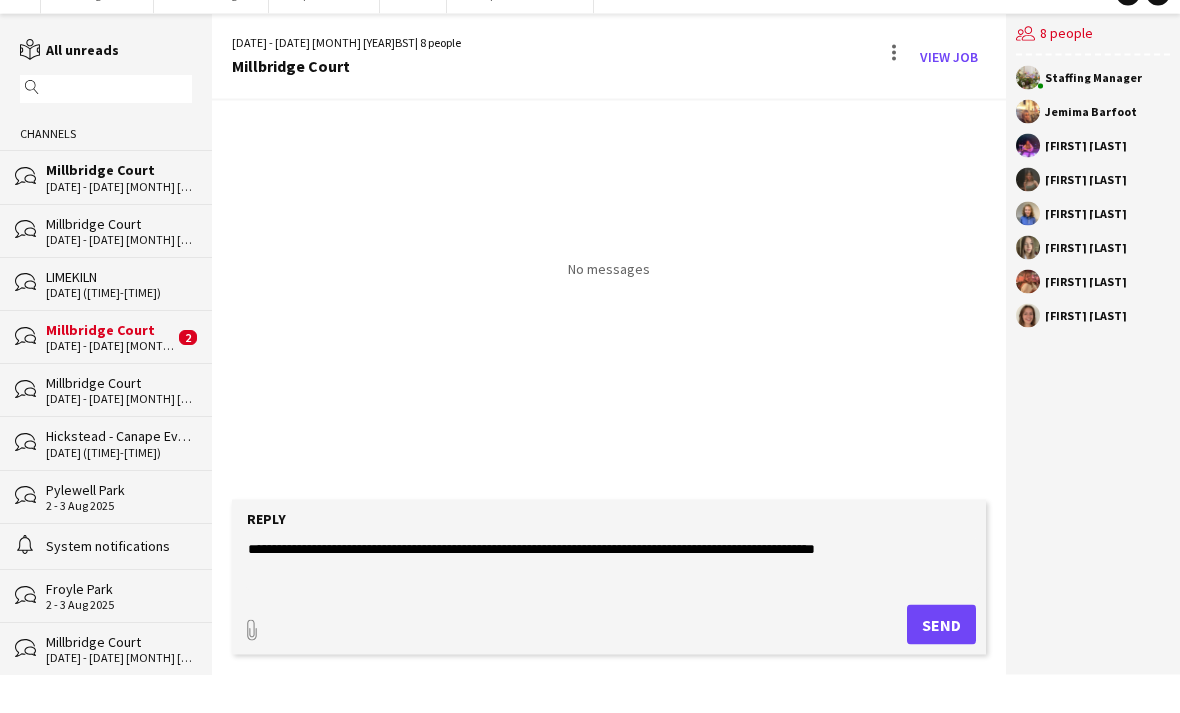 click on "**********" 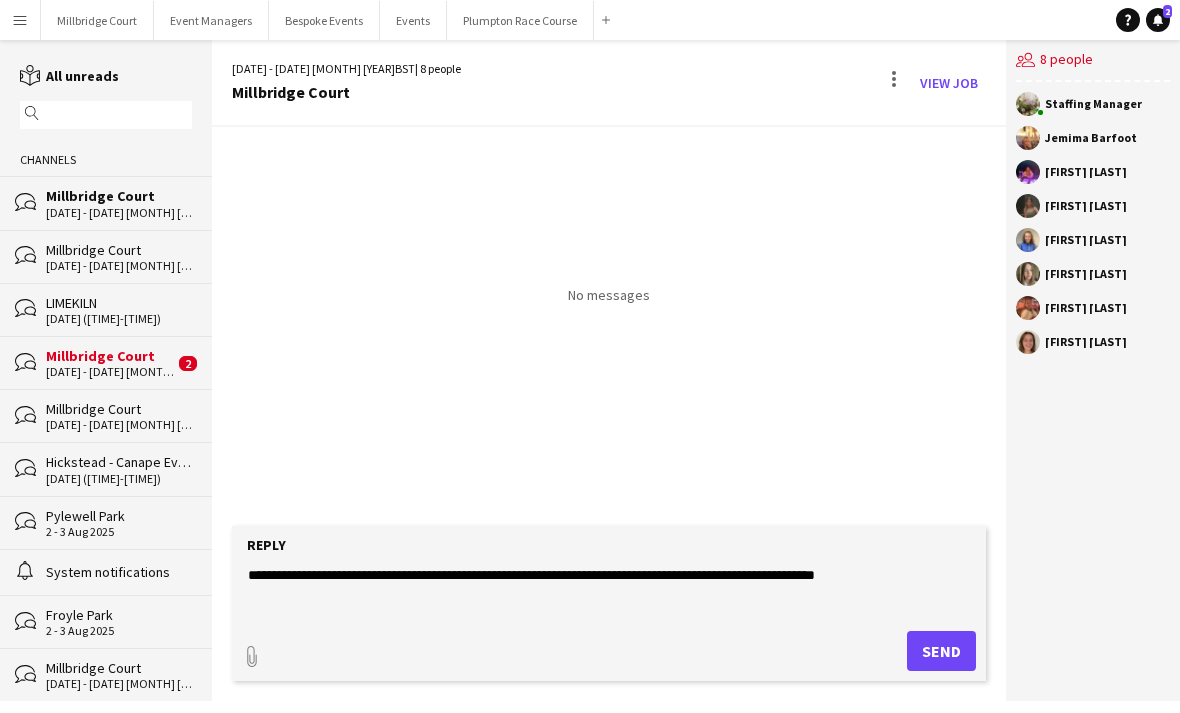 click on "Send" 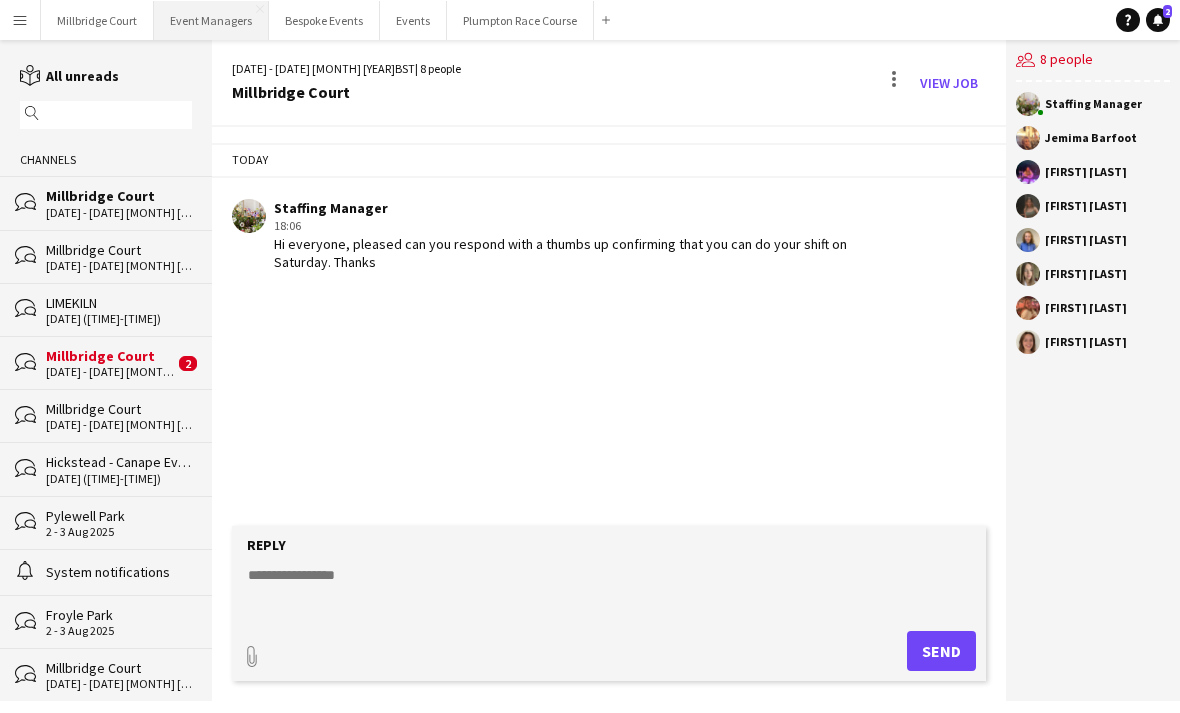 click on "Event Managers
Close" at bounding box center [211, 20] 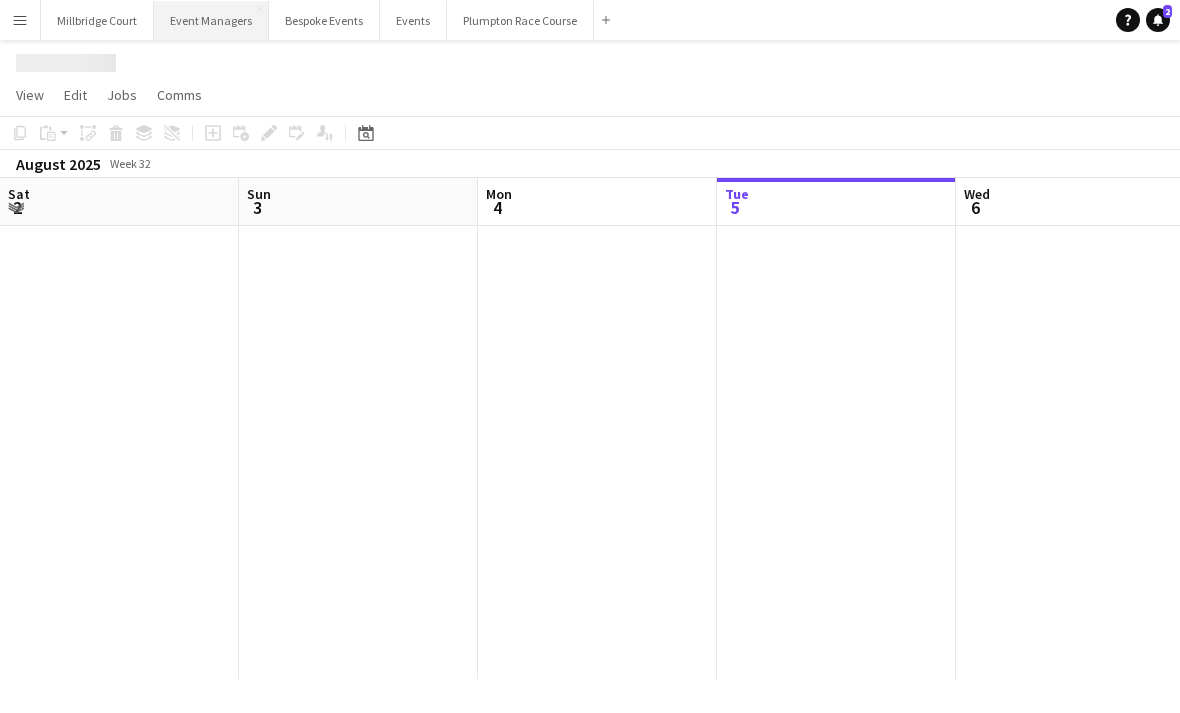 scroll, scrollTop: 0, scrollLeft: 0, axis: both 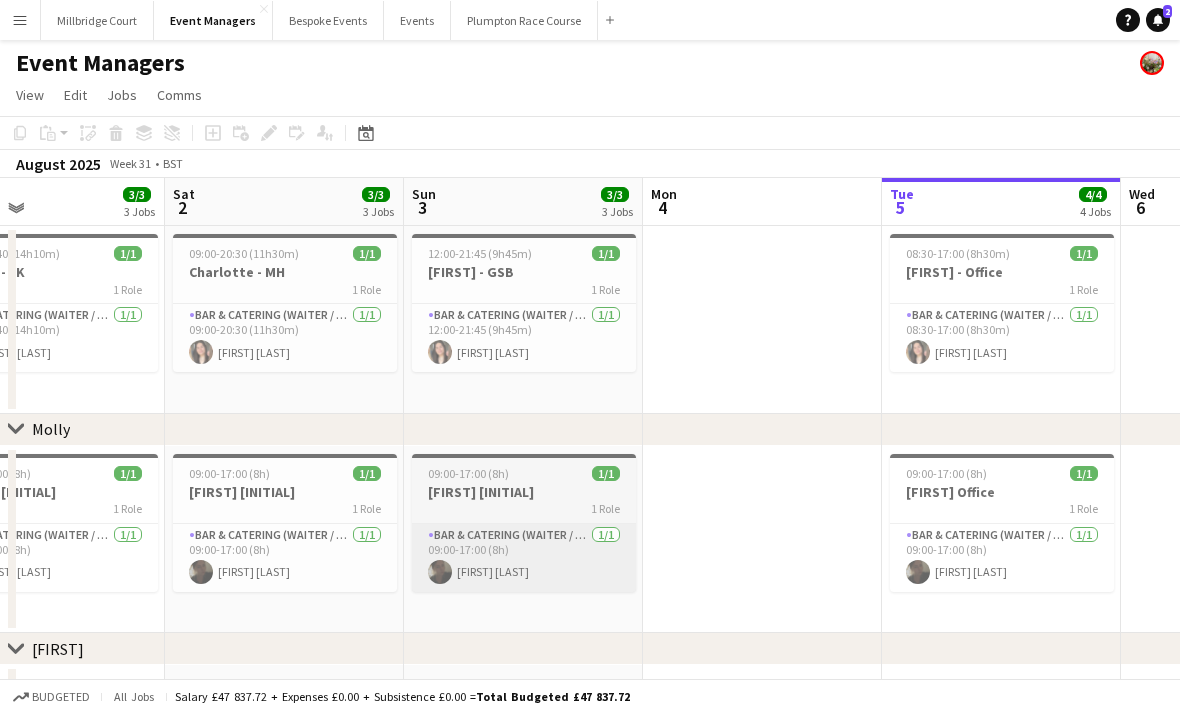 click on "Bar & Catering (Waiter / waitress)   [NUMBER]/[NUMBER]   [TIME]-[TIME]
[FIRST] [LAST]" at bounding box center (524, 558) 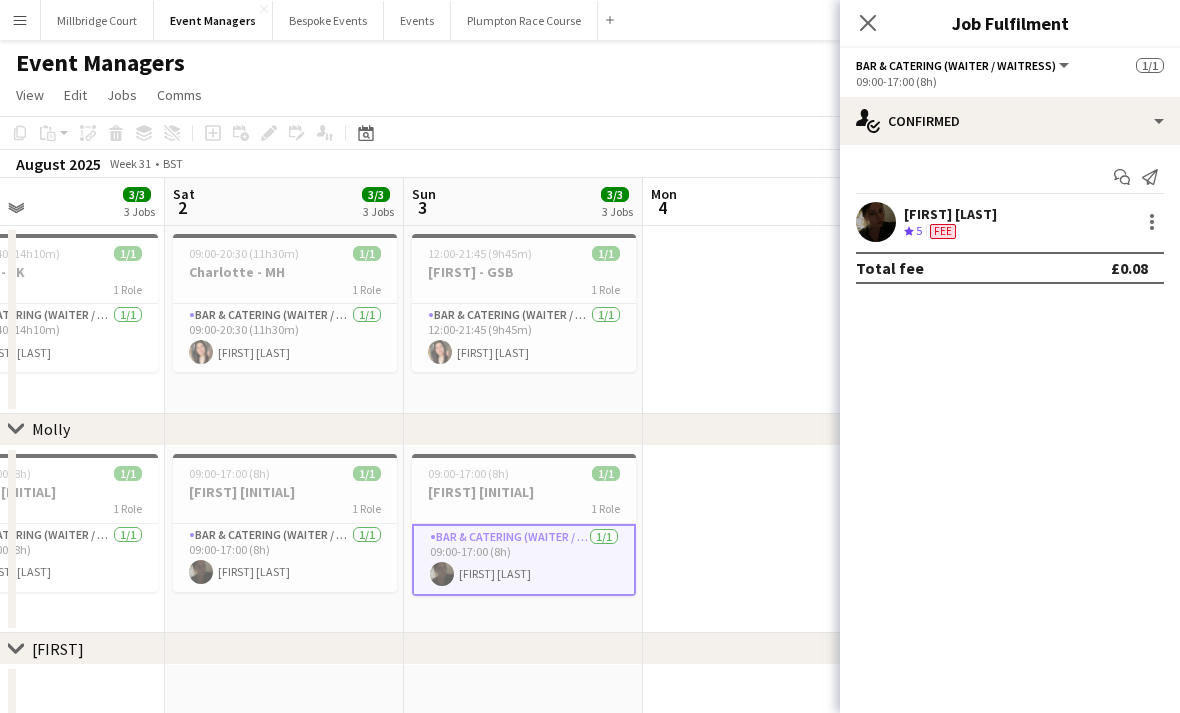 click on "1 Role" at bounding box center [524, 509] 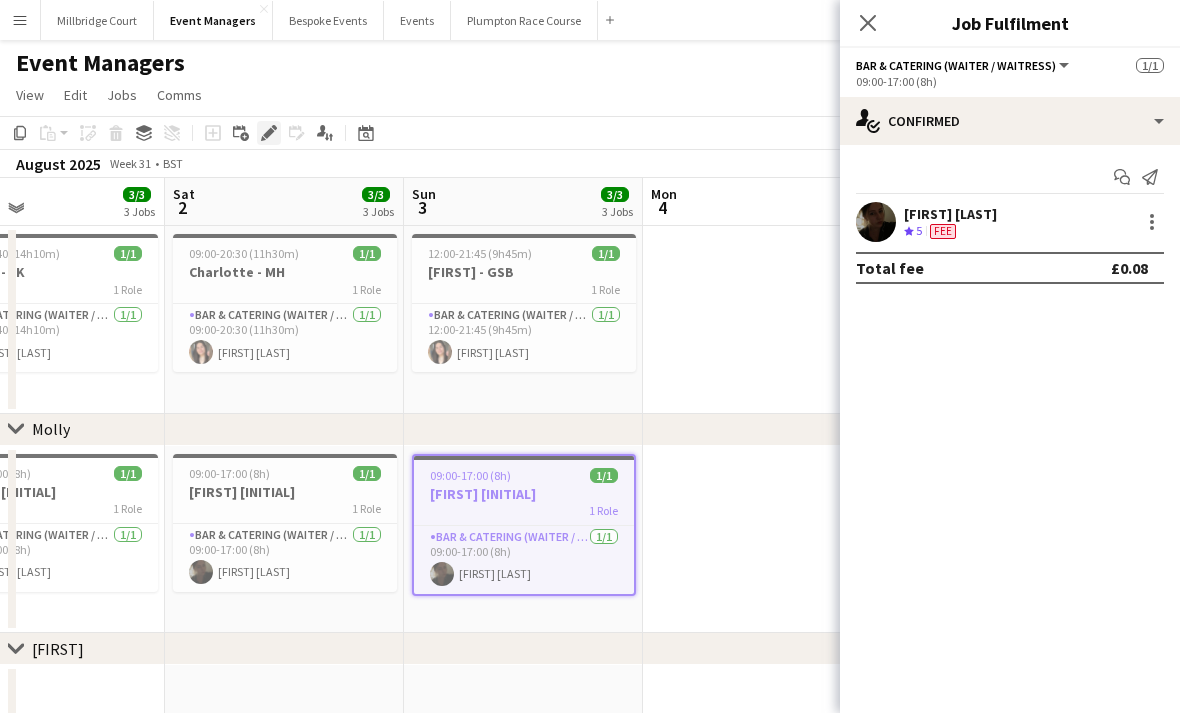 click on "Edit" 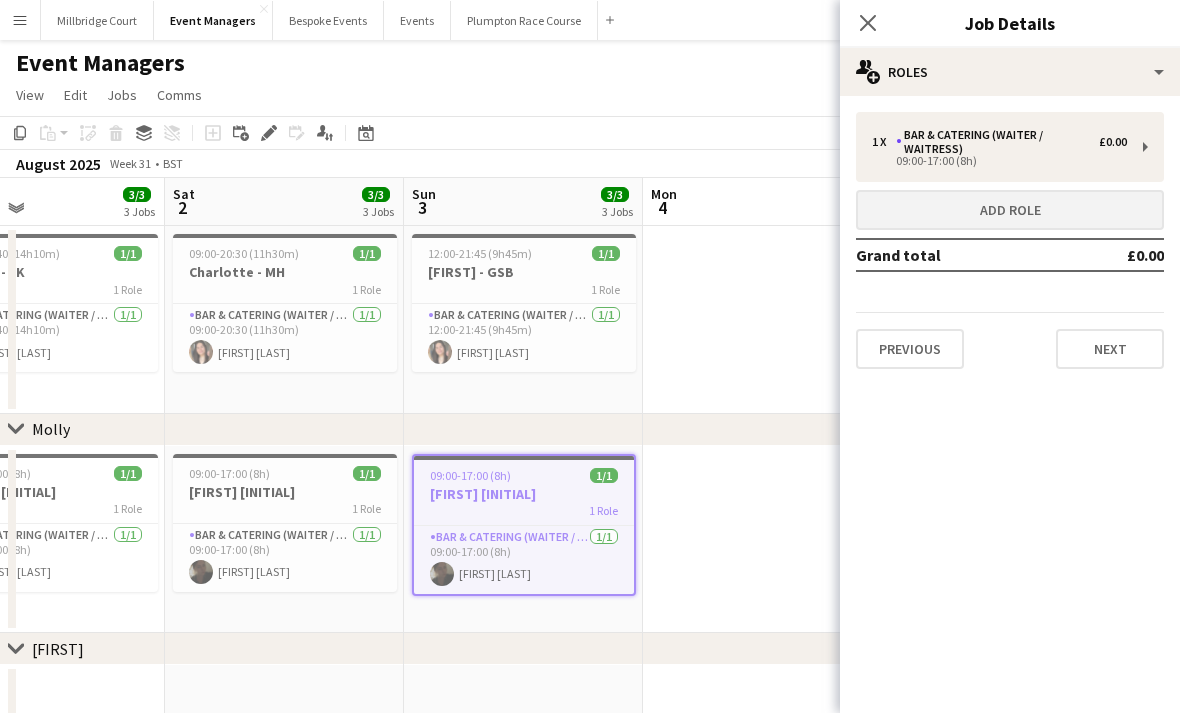 click on "Add role" at bounding box center (1010, 210) 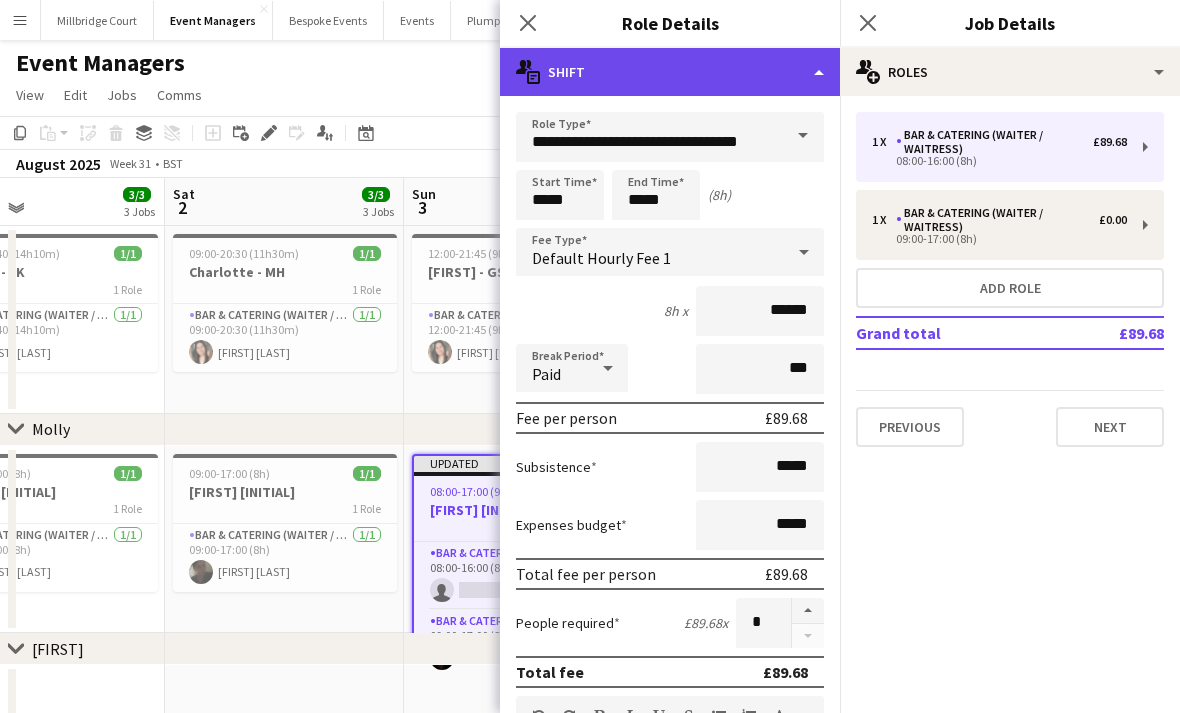 click on "multiple-actions-text
Shift" 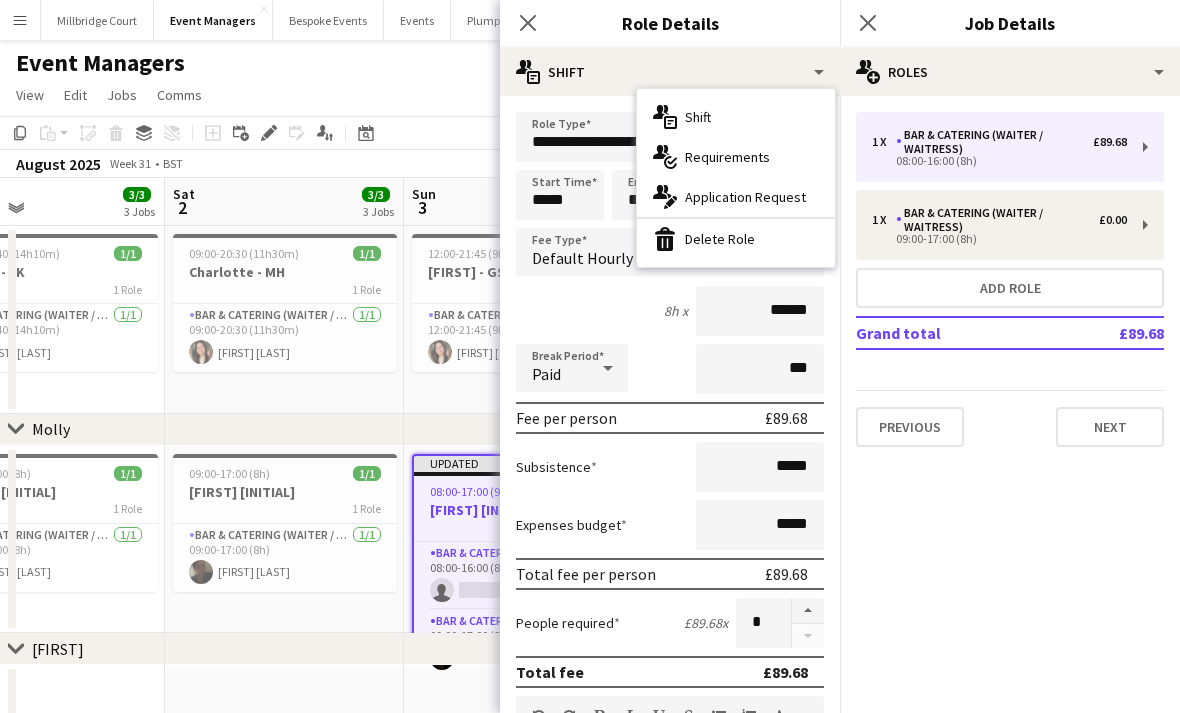 click on "[MONTH] [YEAR] Week [NUMBER]
• [INITIAL] Publish [NUMBER] job Revert [NUMBER] job" 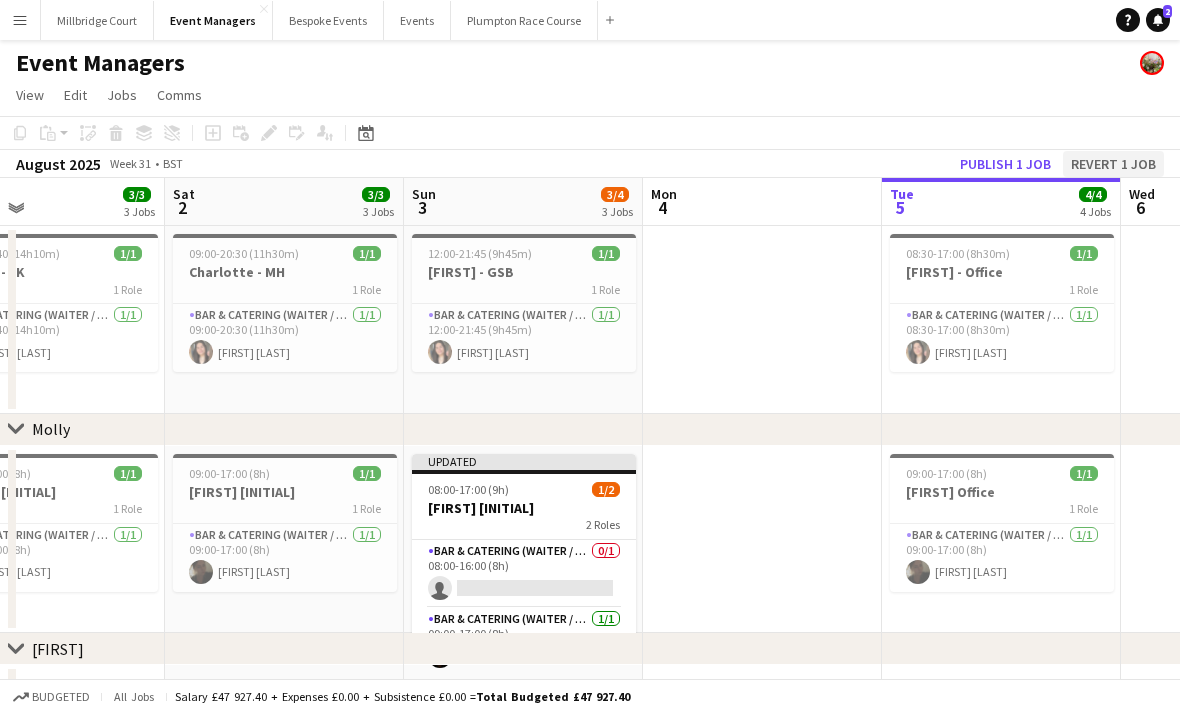click on "Revert 1 job" 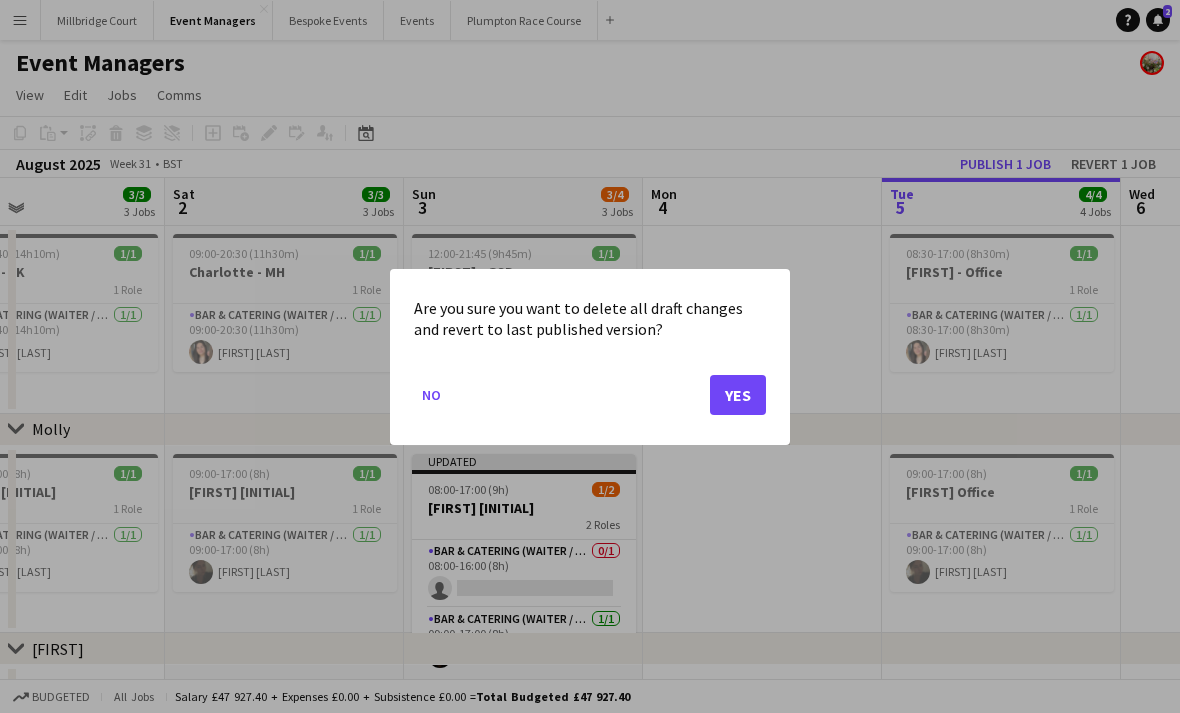 click on "Yes" 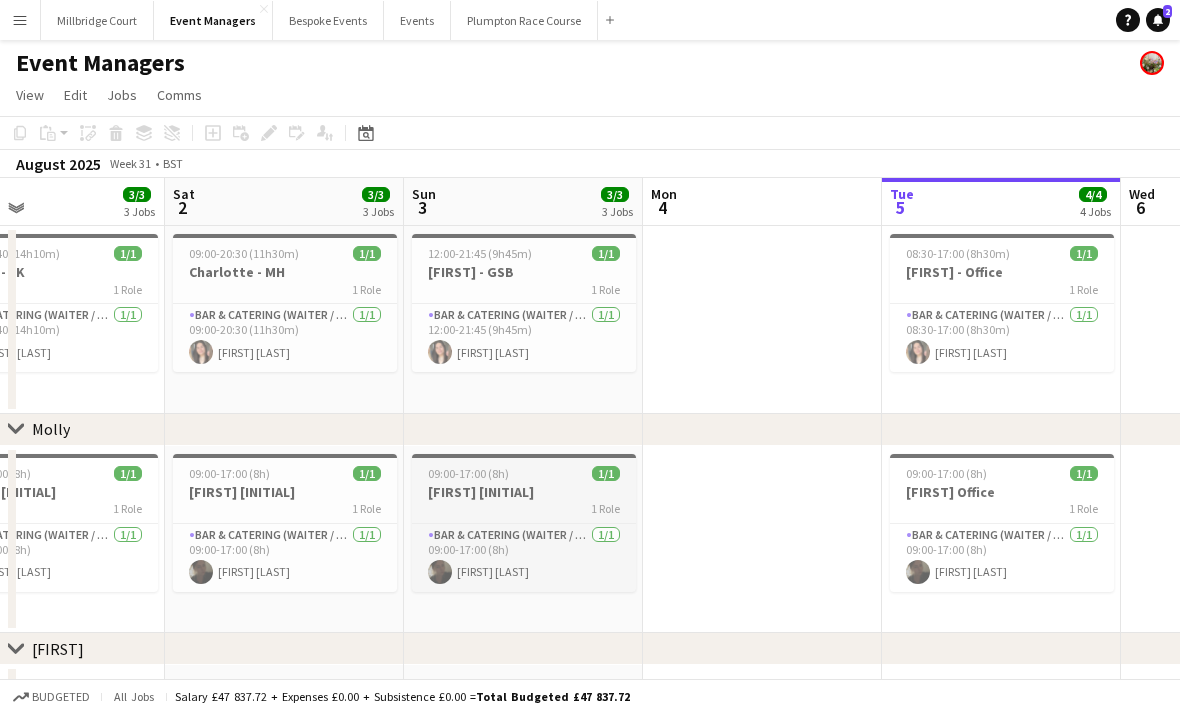 click on "[FIRST] [INITIAL]" at bounding box center [524, 492] 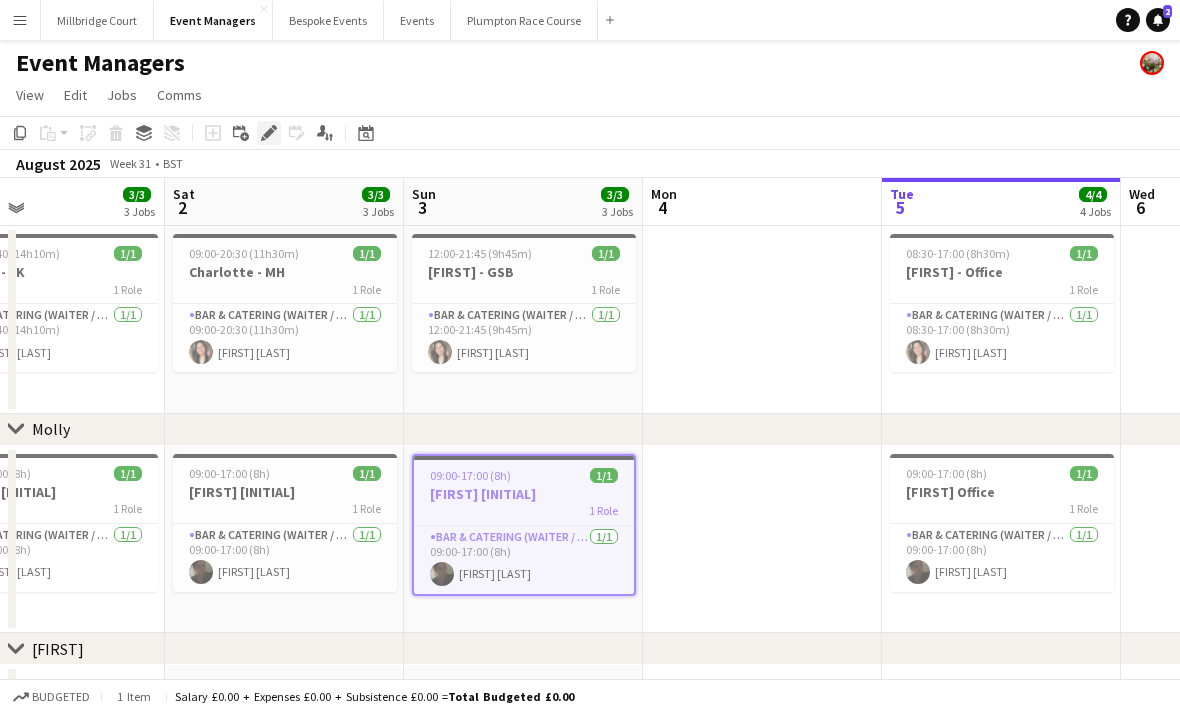 click on "Edit" at bounding box center (269, 133) 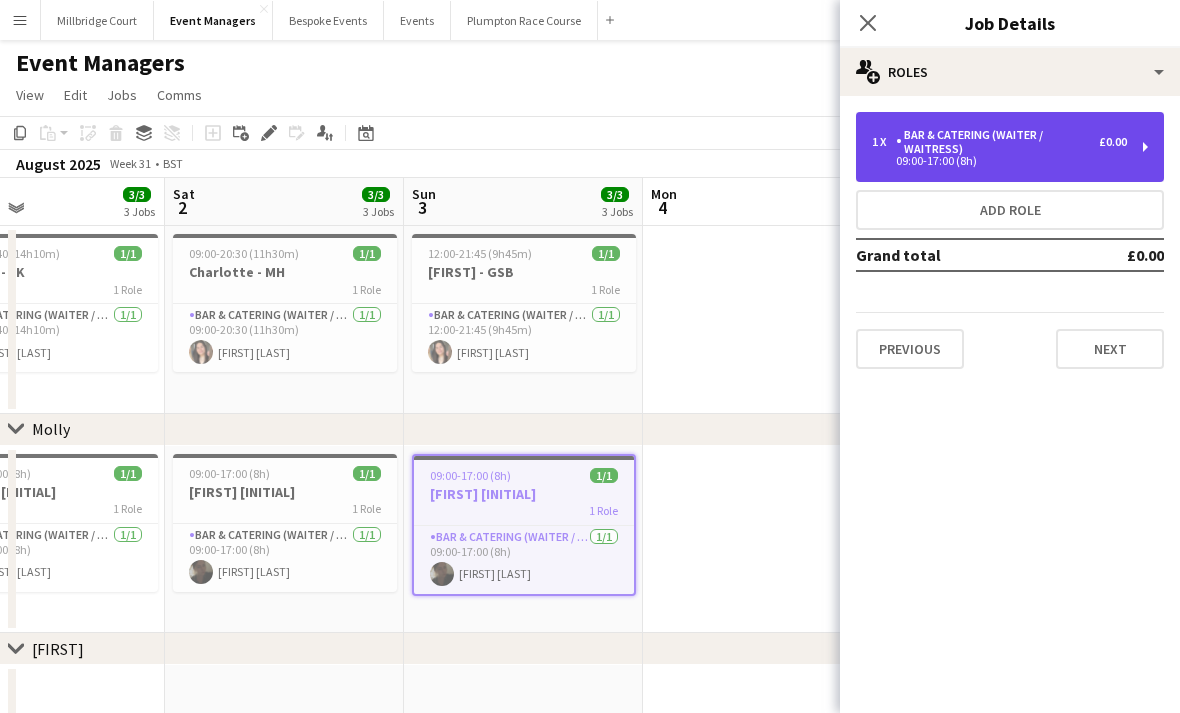 click on "Bar & Catering (Waiter / waitress)" at bounding box center (997, 142) 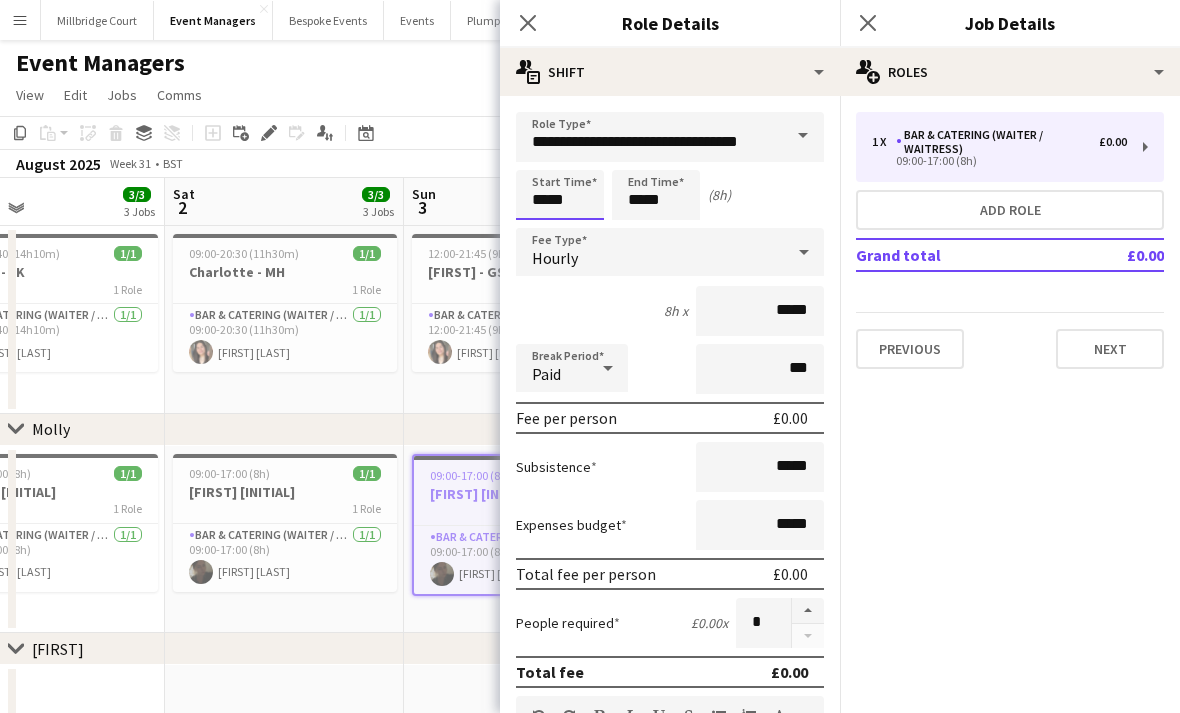 click on "Menu
Boards
Boards Boards All jobs Status
Workforce
Workforce My Workforce Recruiting
Comms
Comms
Pay
Pay Approvals Payments Reports
Platform Settings
Platform Settings App settings Your settings Profiles
Training Academy
Training Academy
Knowledge Base
Knowledge Base
Product Updates
Product Updates Log Out Privacy [LOCATION]
Close
Event Managers
Close
Bespoke Events
Close
Events
Close
[LOCATION]
Close
Add
Help
Notifications
[NUMBER] View Copy" at bounding box center (590, 608) 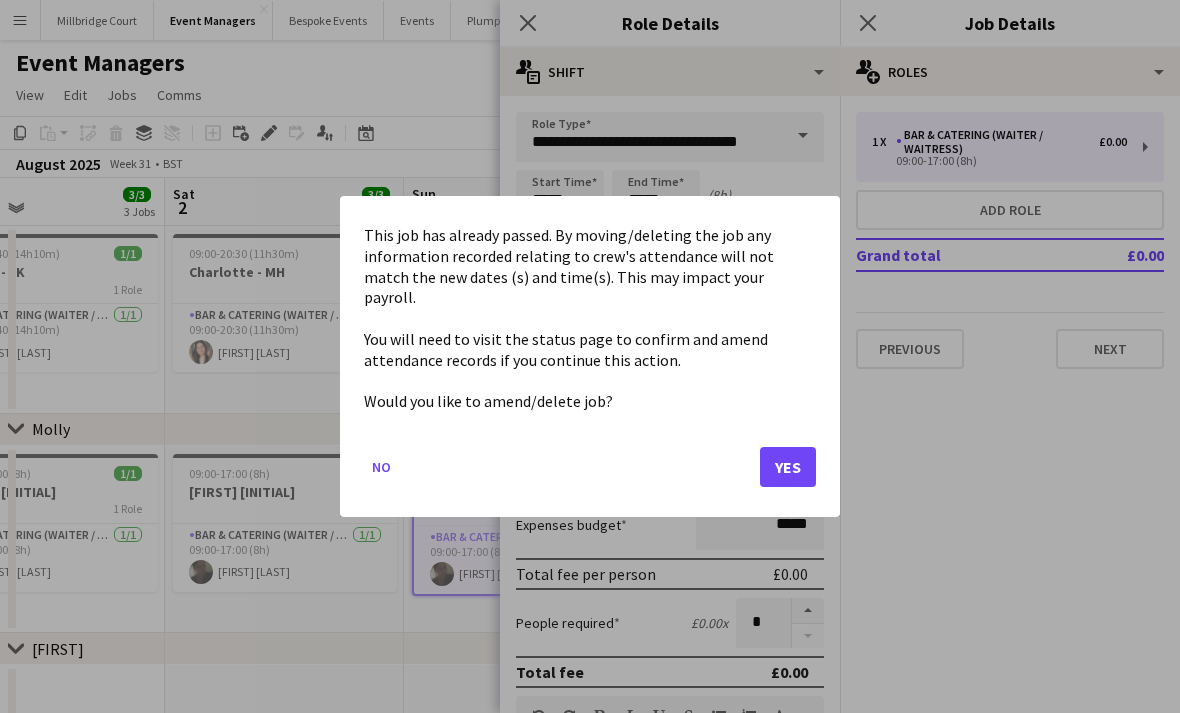 click on "Yes" 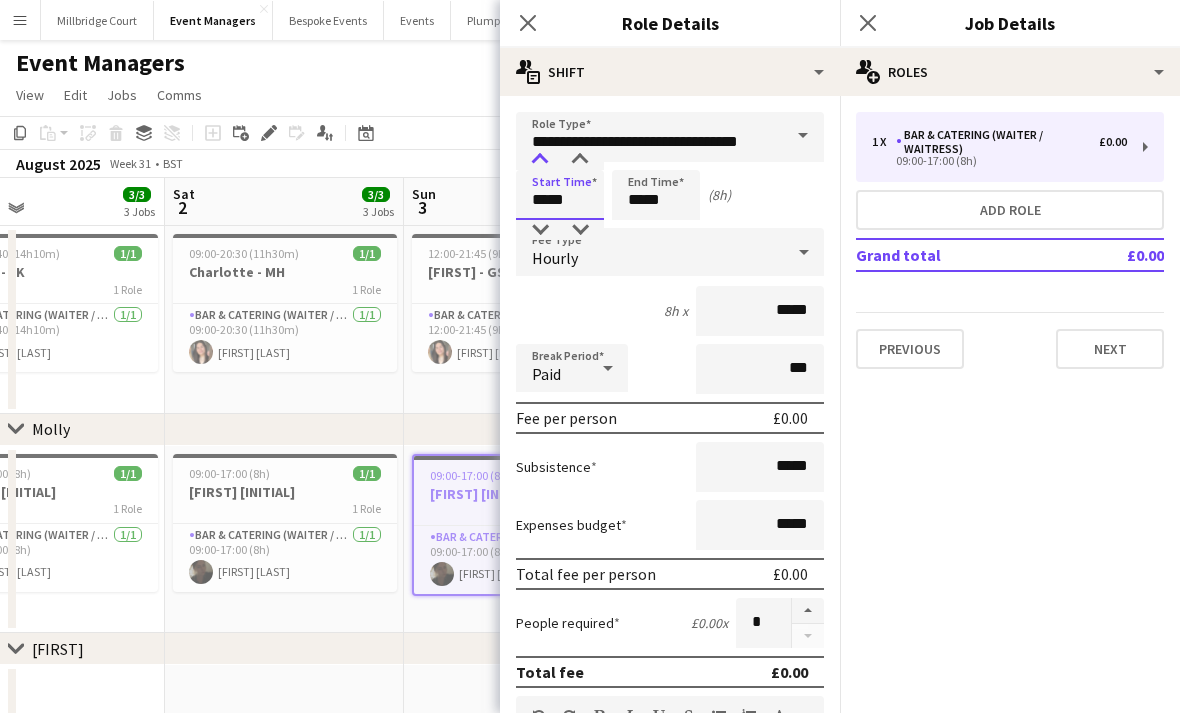 click at bounding box center (540, 160) 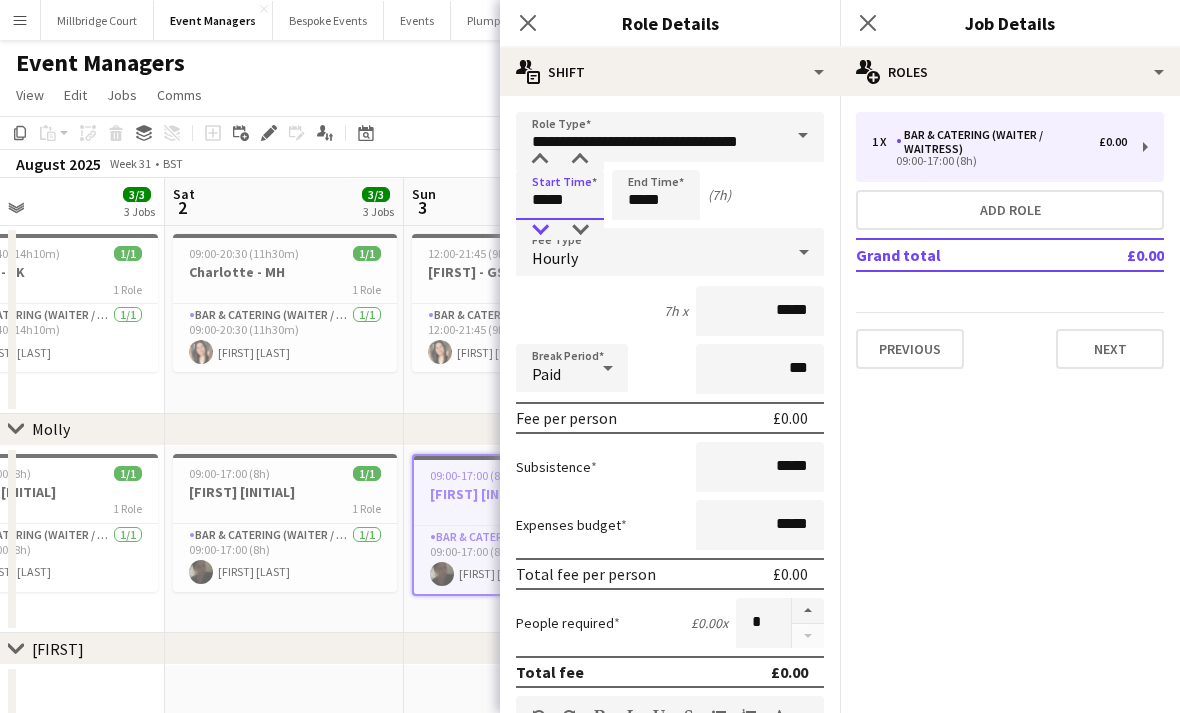 click at bounding box center (540, 230) 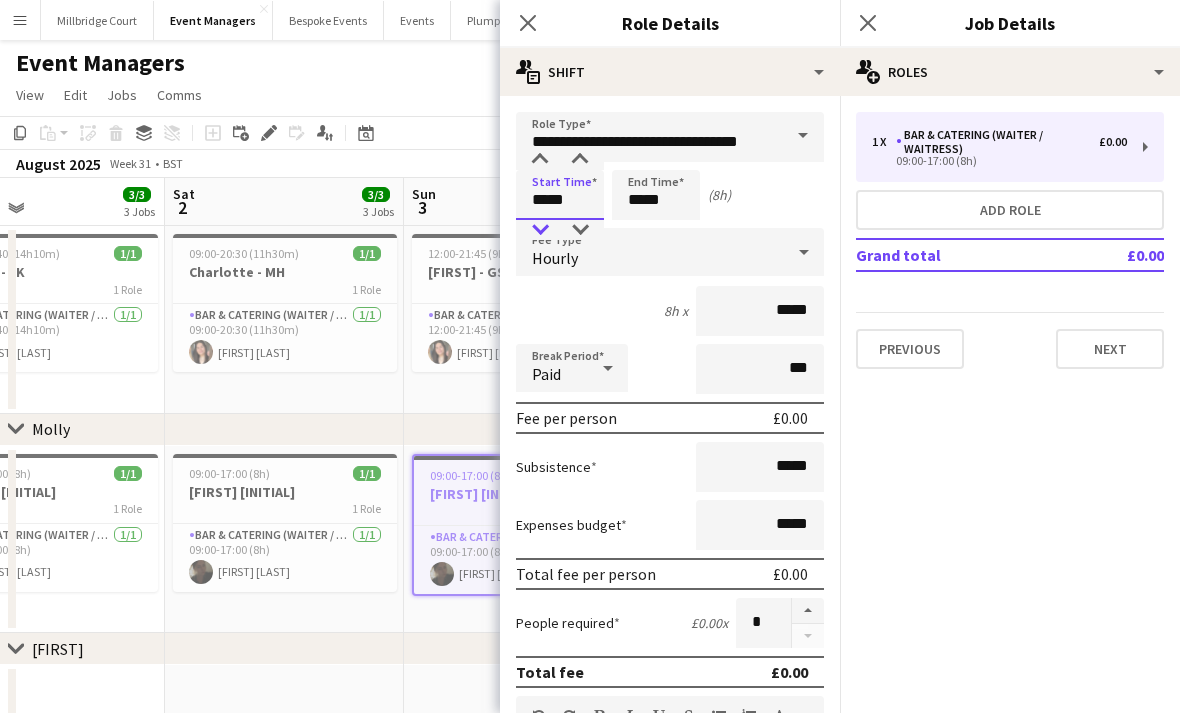 click at bounding box center (540, 230) 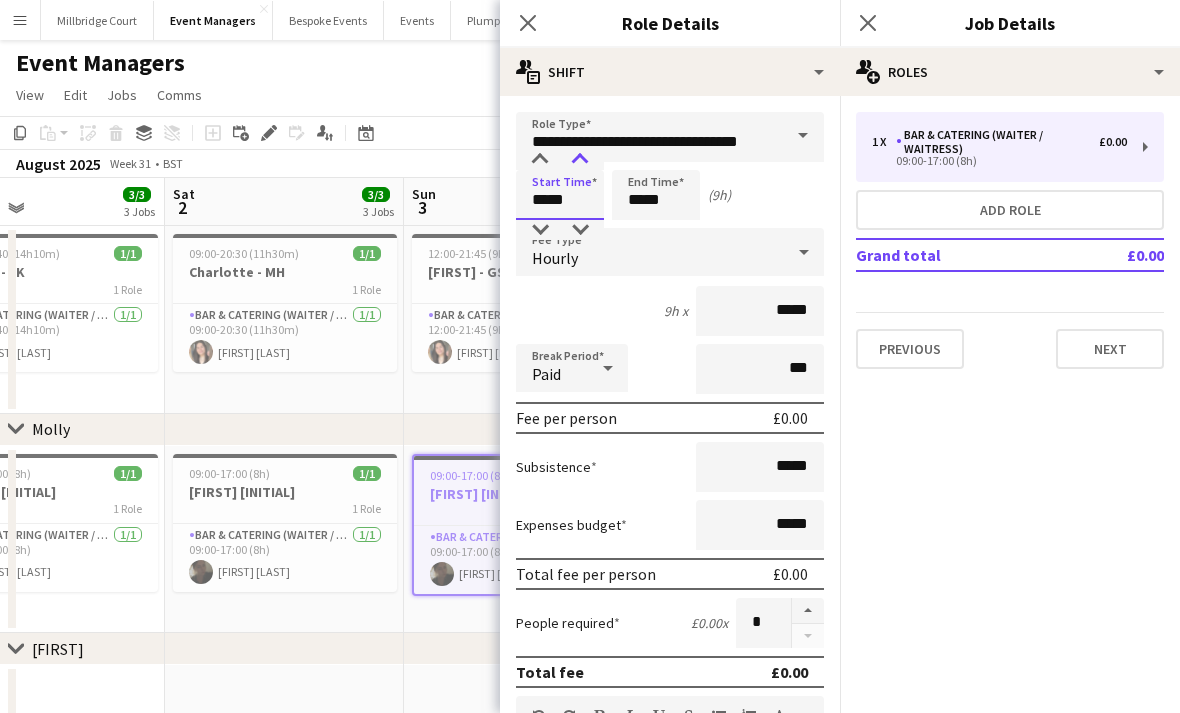 click at bounding box center (580, 160) 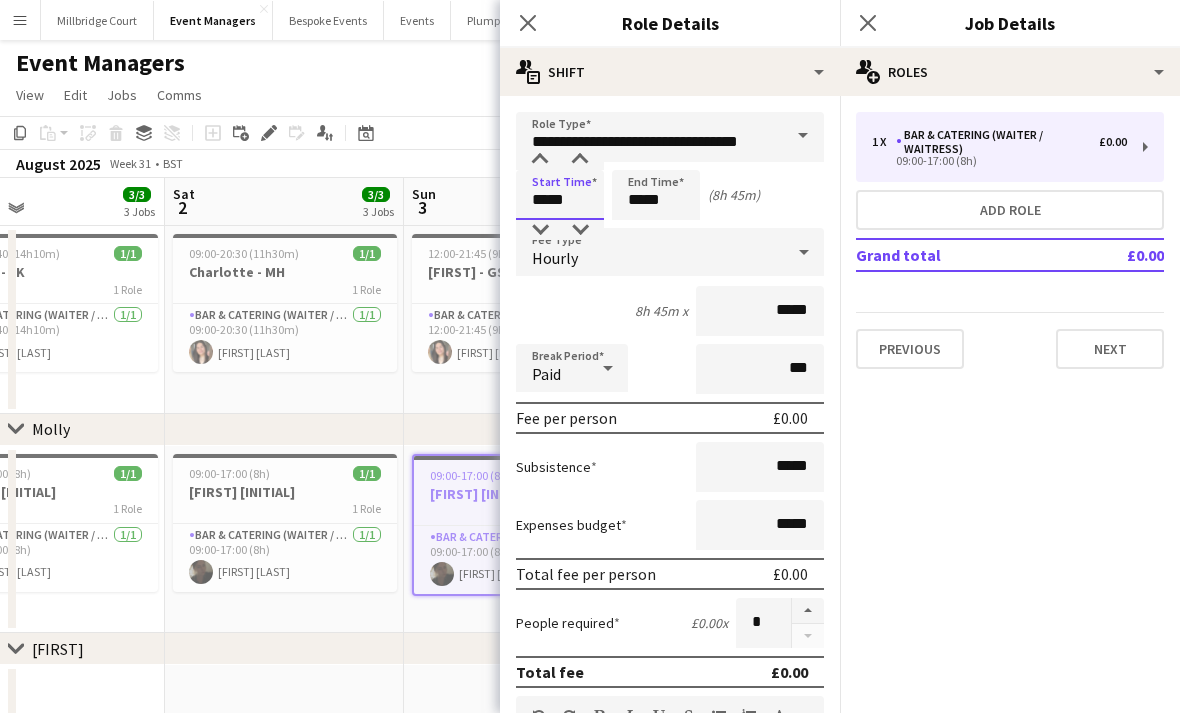 click on "*****" at bounding box center [560, 195] 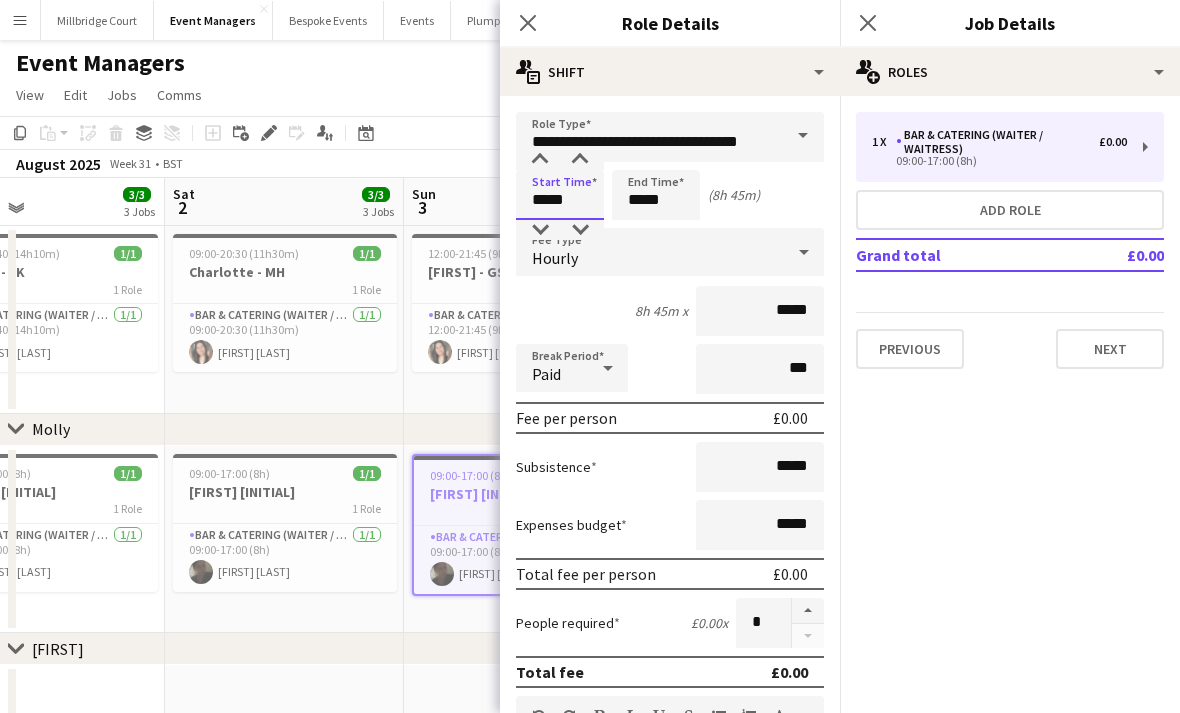 click on "*****" at bounding box center (560, 195) 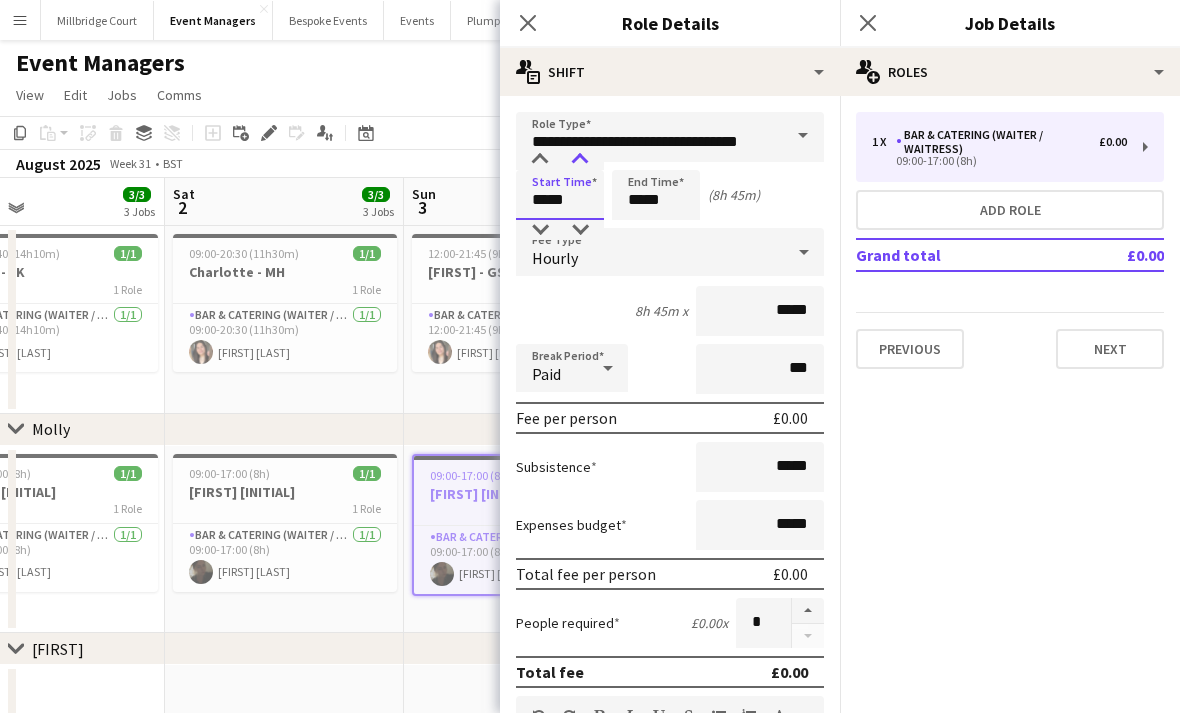 click at bounding box center (580, 160) 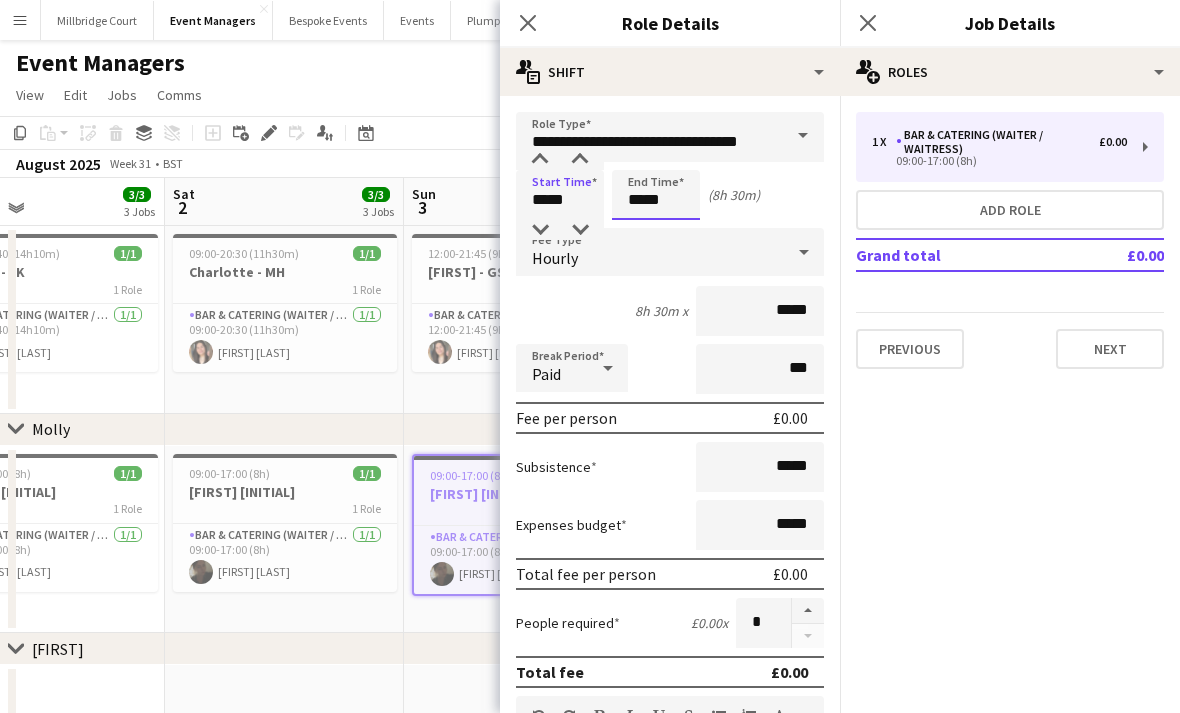 click on "*****" at bounding box center (656, 195) 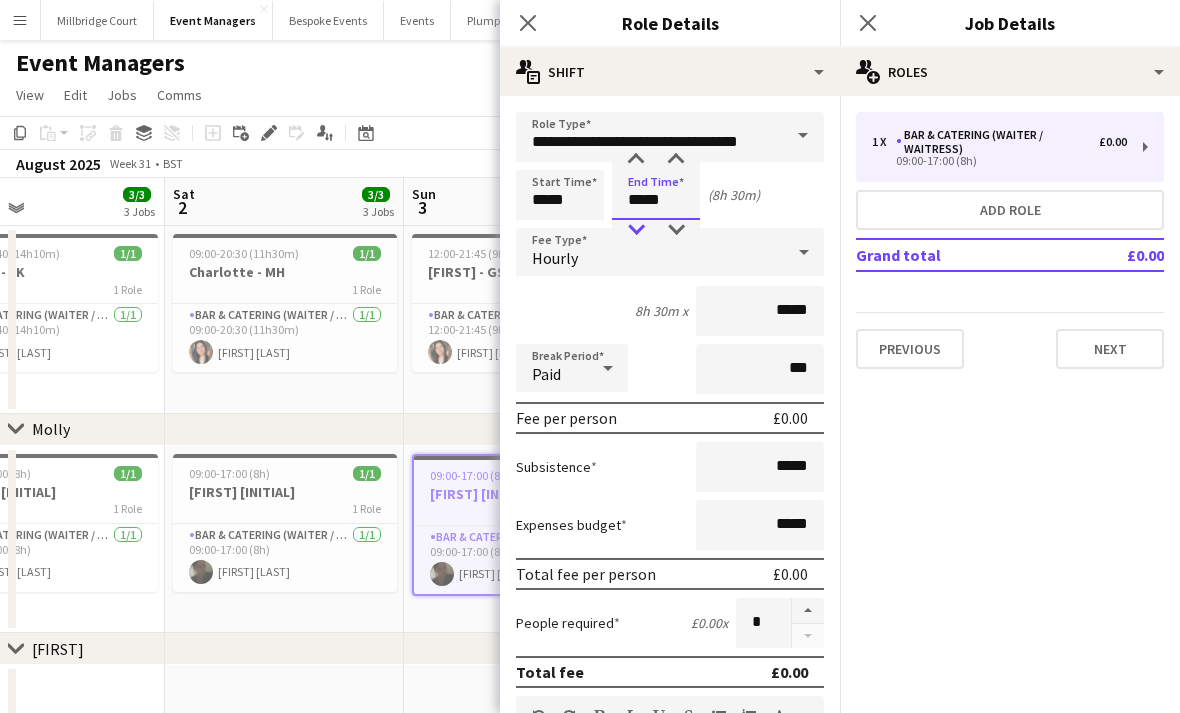 click at bounding box center [636, 230] 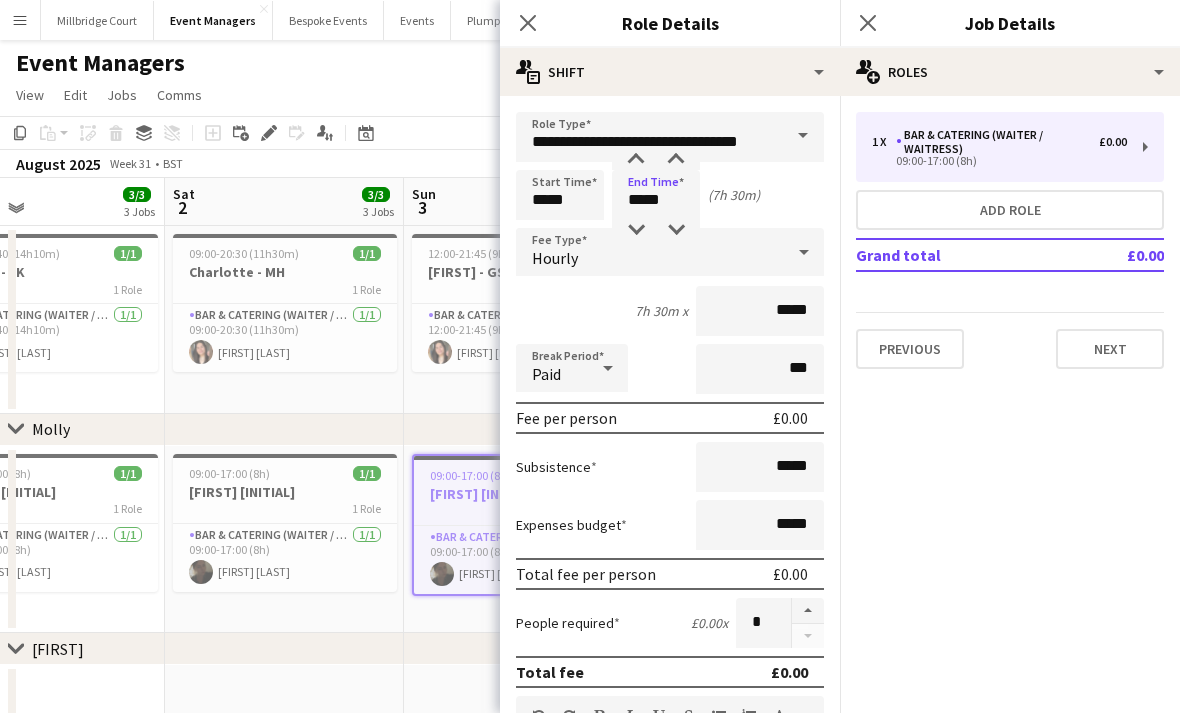 click on "Hourly" at bounding box center [650, 252] 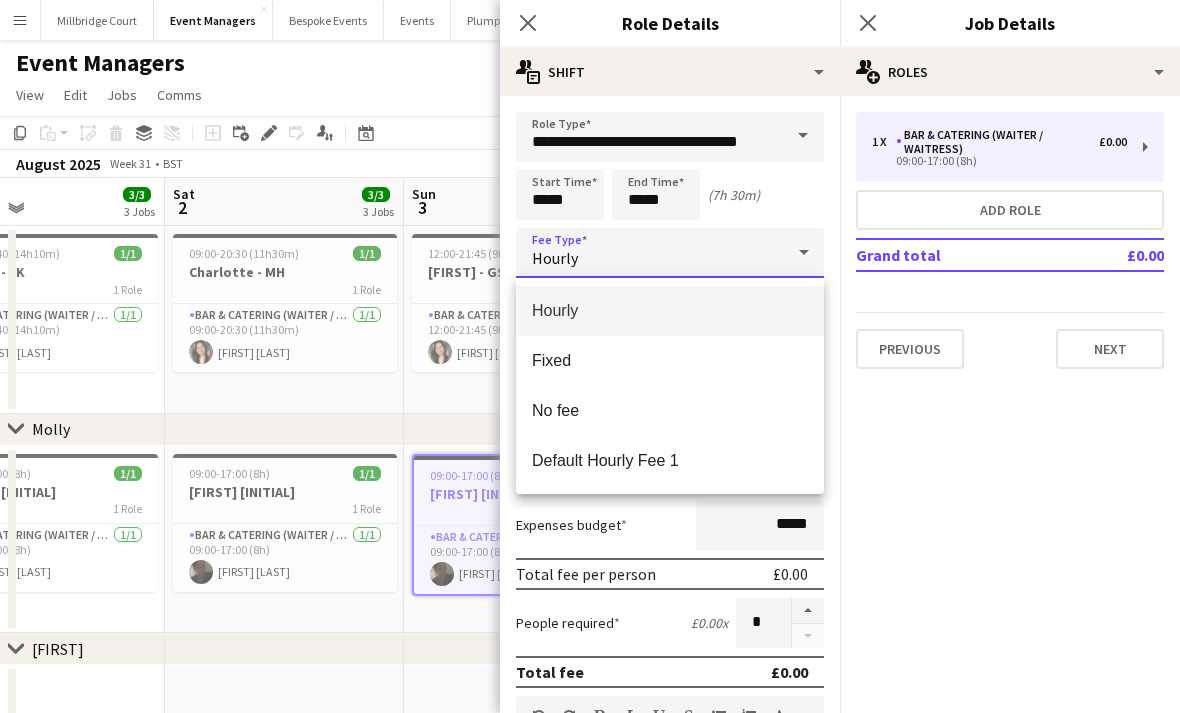click at bounding box center [590, 356] 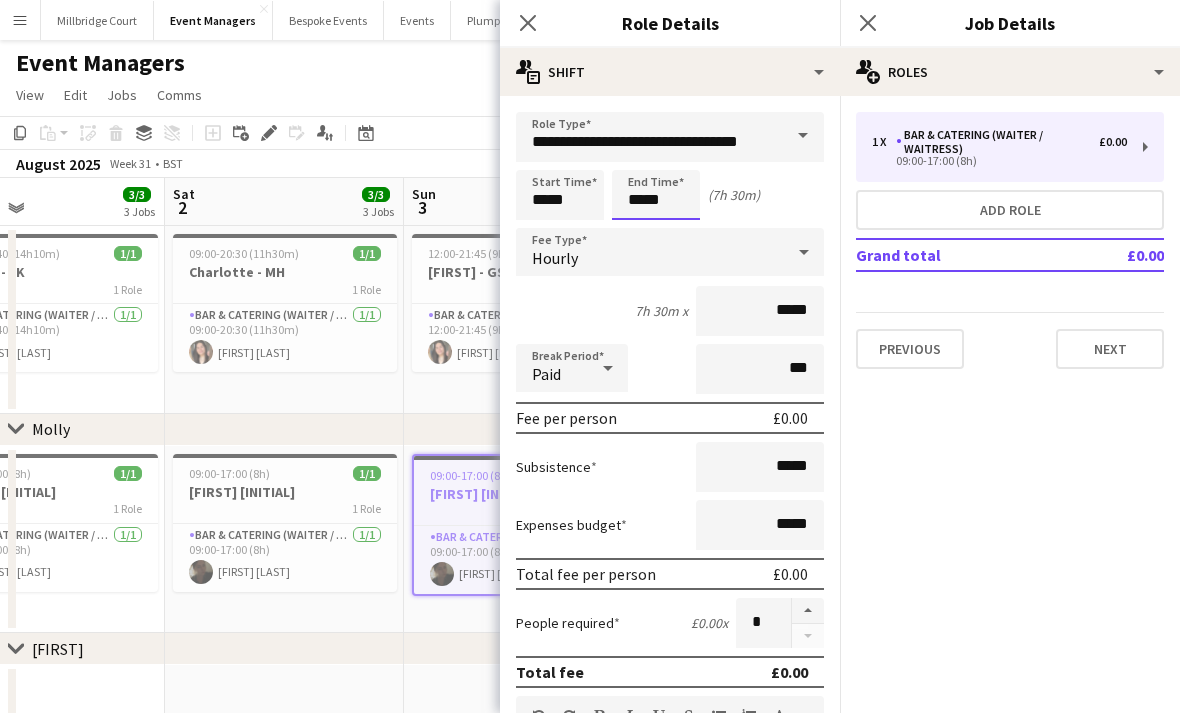 click on "*****" at bounding box center [656, 195] 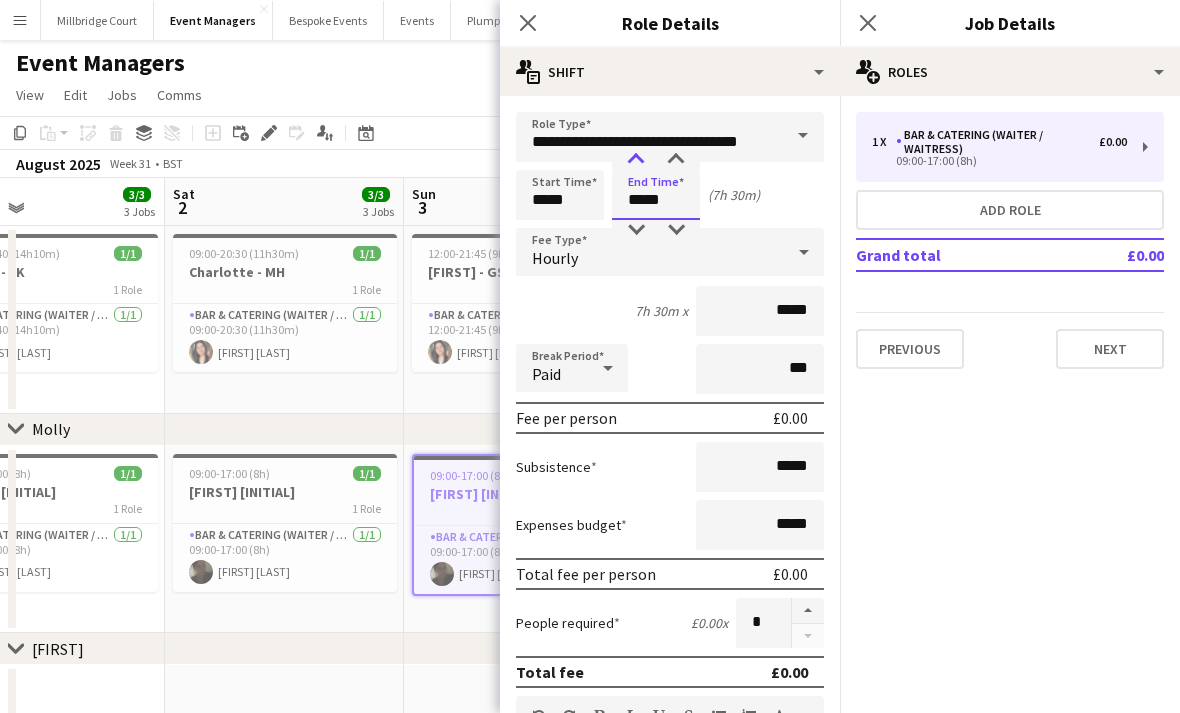 click at bounding box center [636, 160] 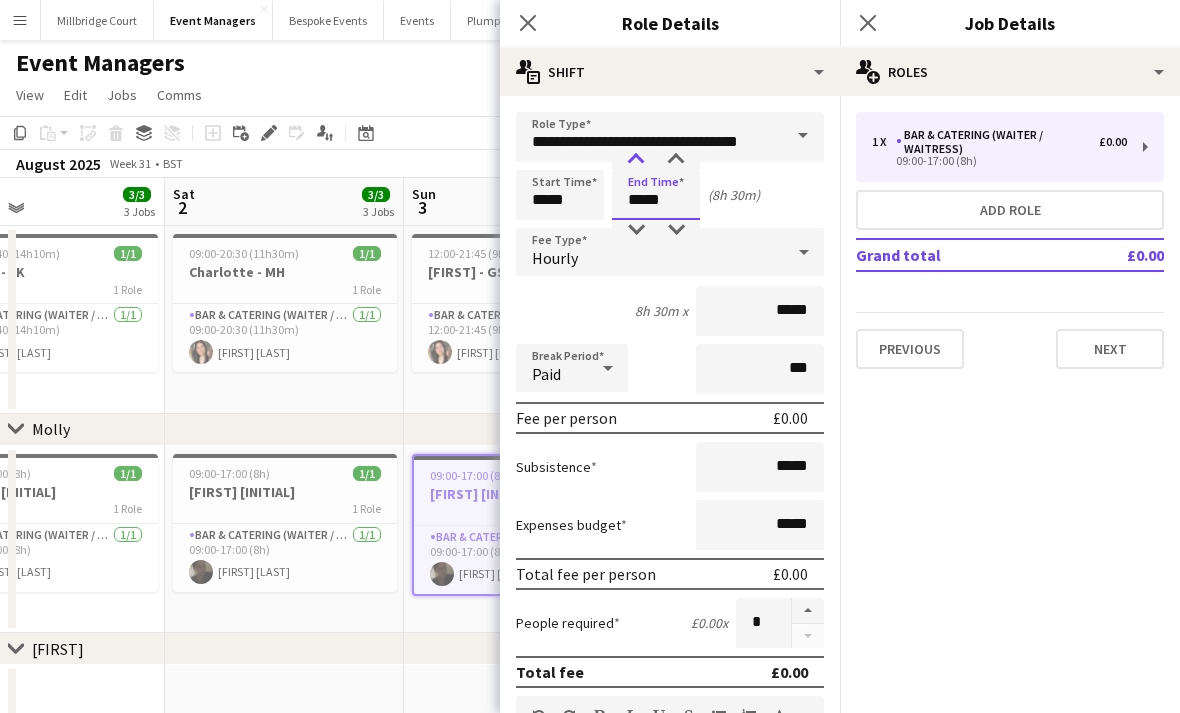 click at bounding box center [636, 160] 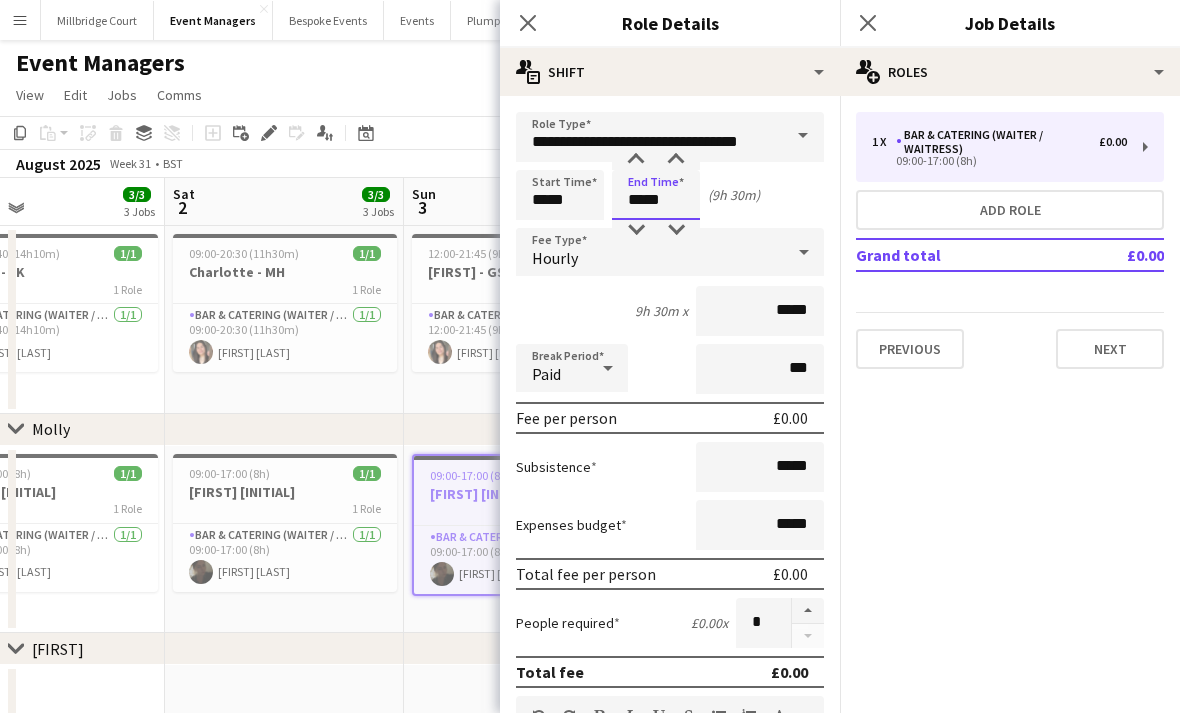 click on "*****" at bounding box center (656, 195) 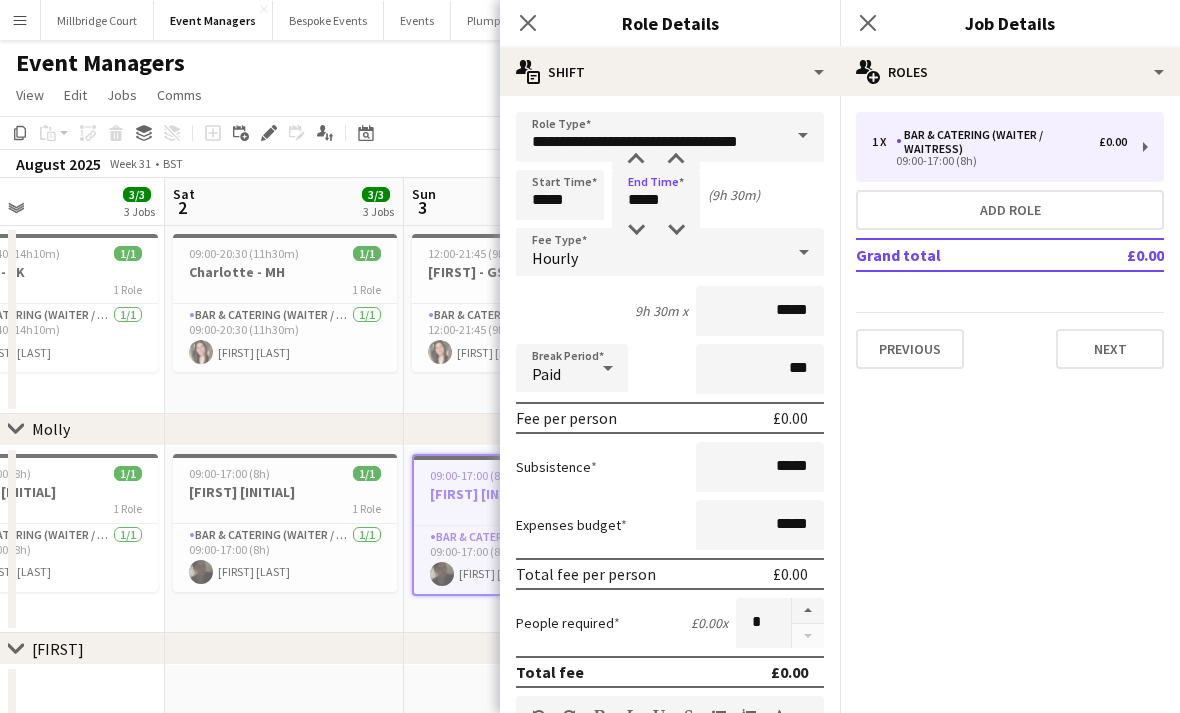 click on "Start Time  *****  End Time  *****  (9h 30m)" at bounding box center (670, 195) 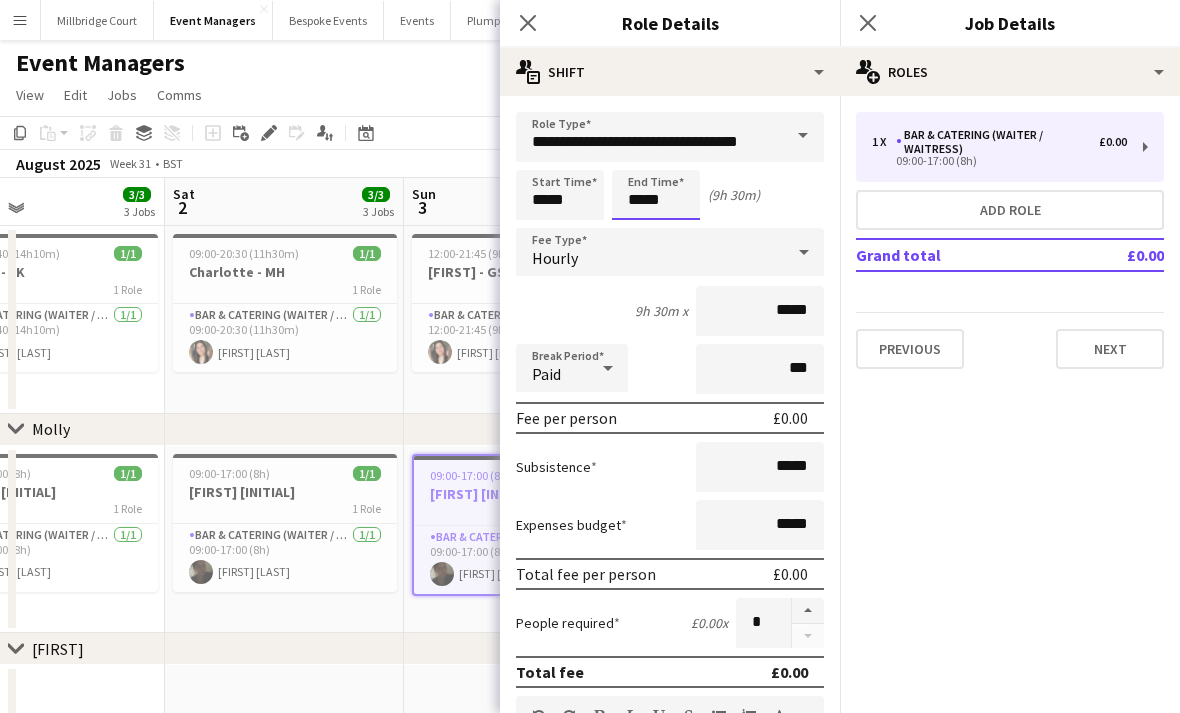click on "*****" at bounding box center (656, 195) 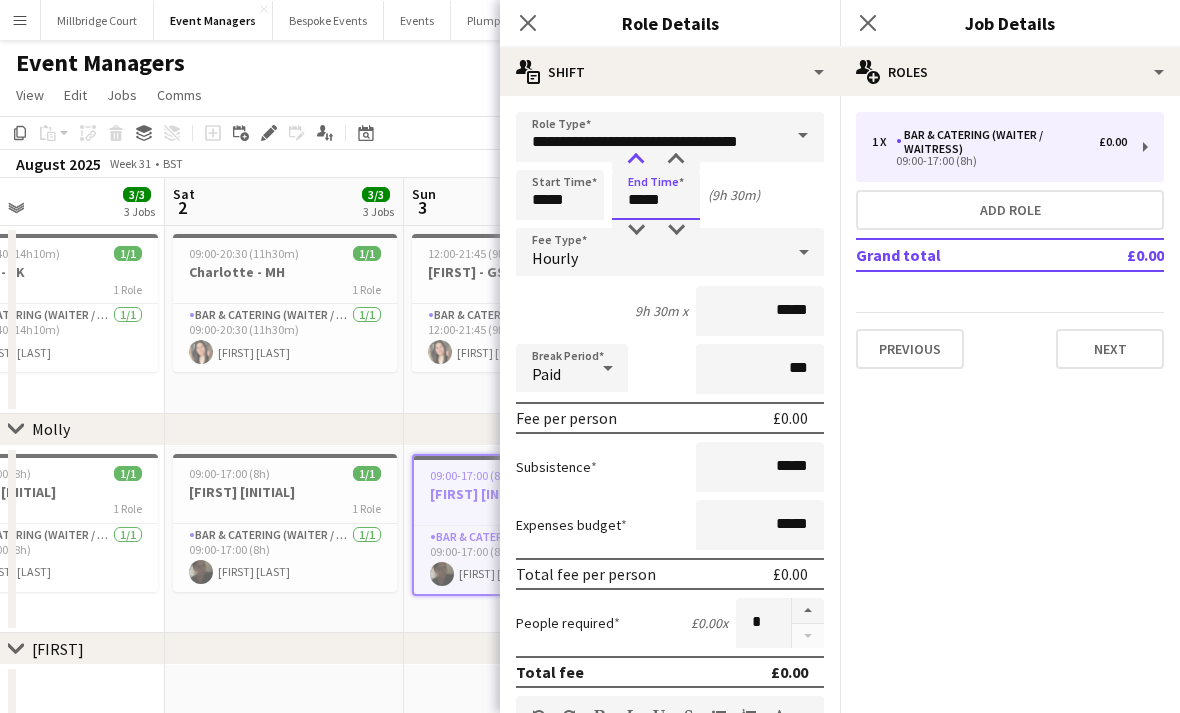 click at bounding box center [636, 160] 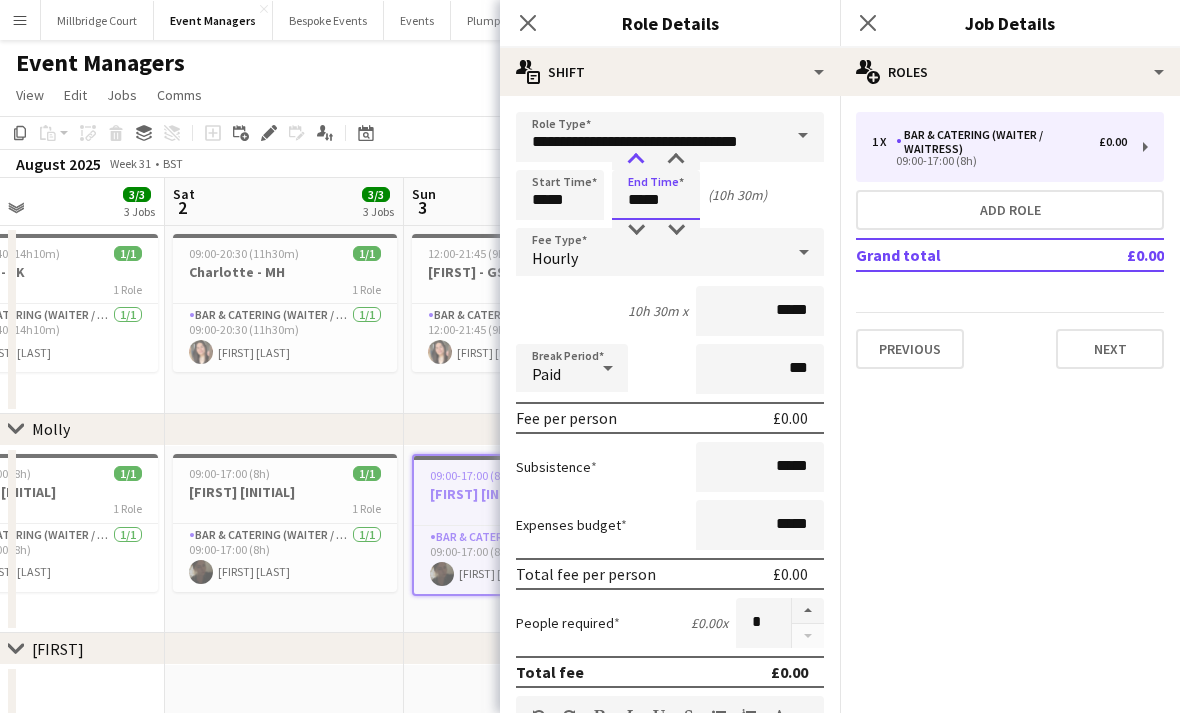 click at bounding box center [636, 160] 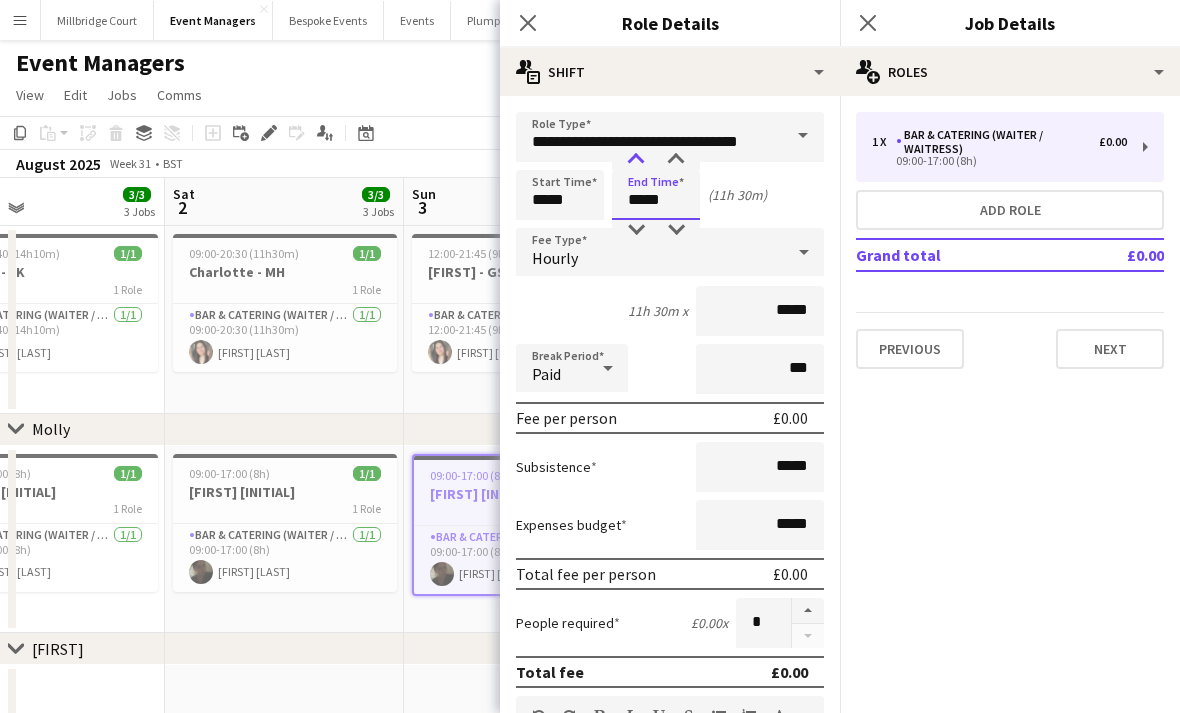 click at bounding box center (636, 160) 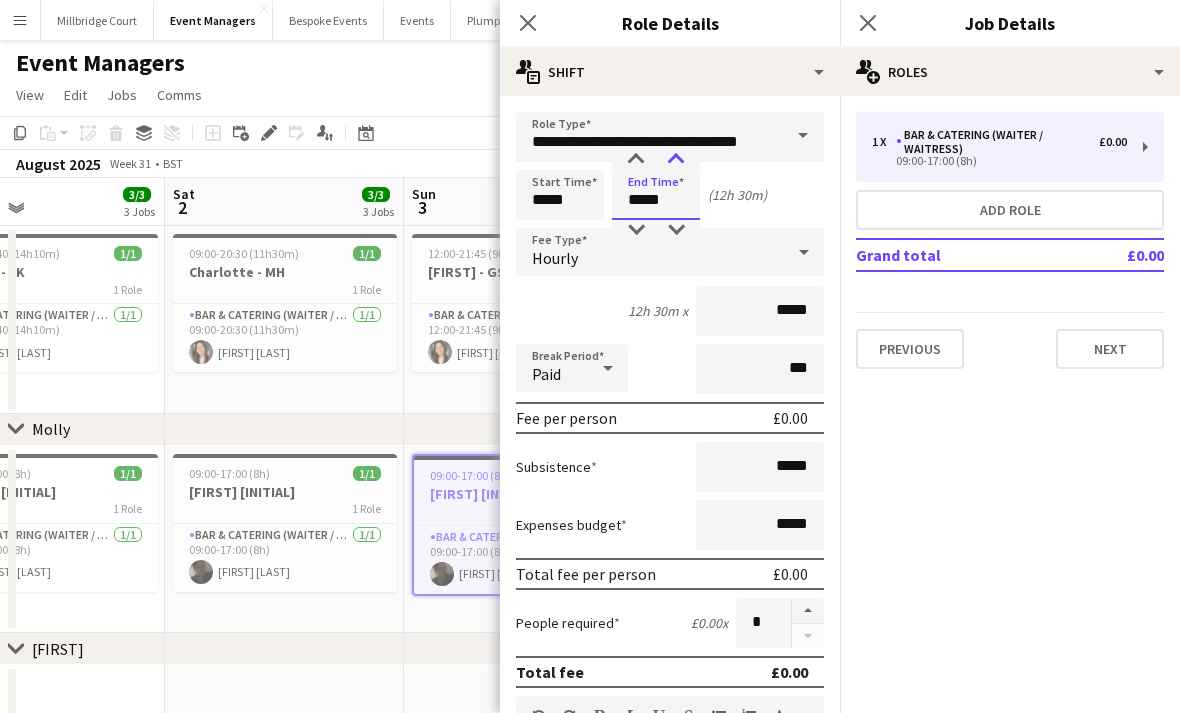 click at bounding box center (676, 160) 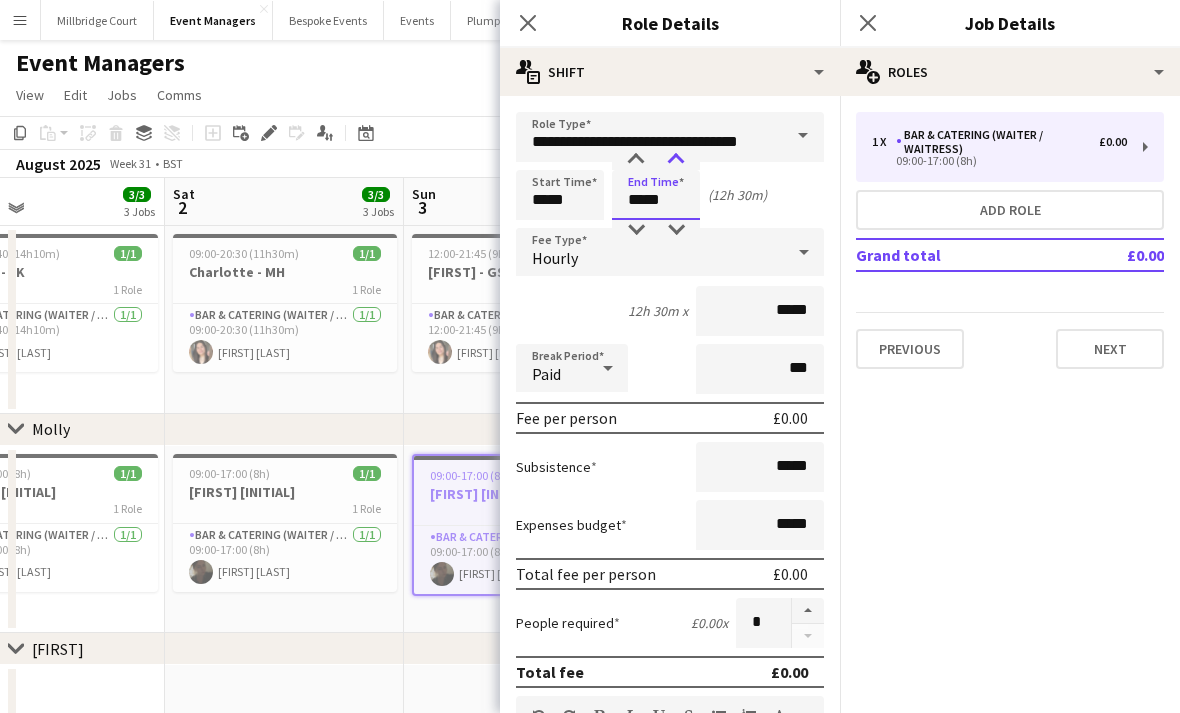 type on "*****" 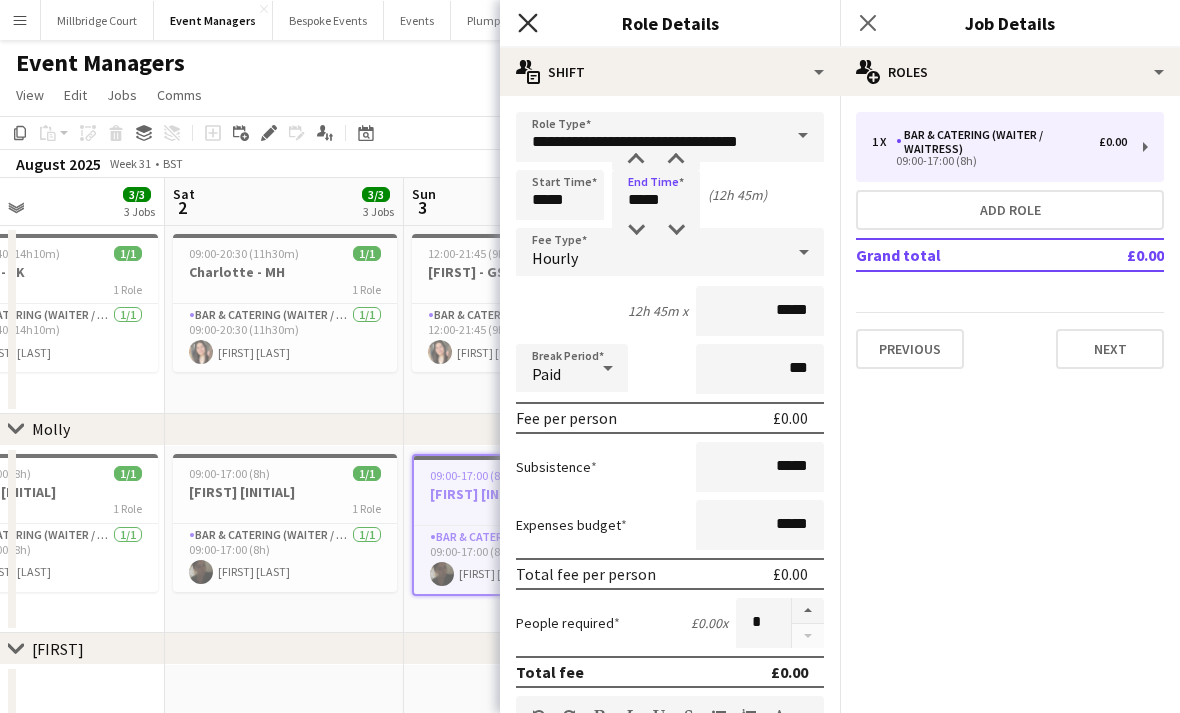 click on "Close pop-in" 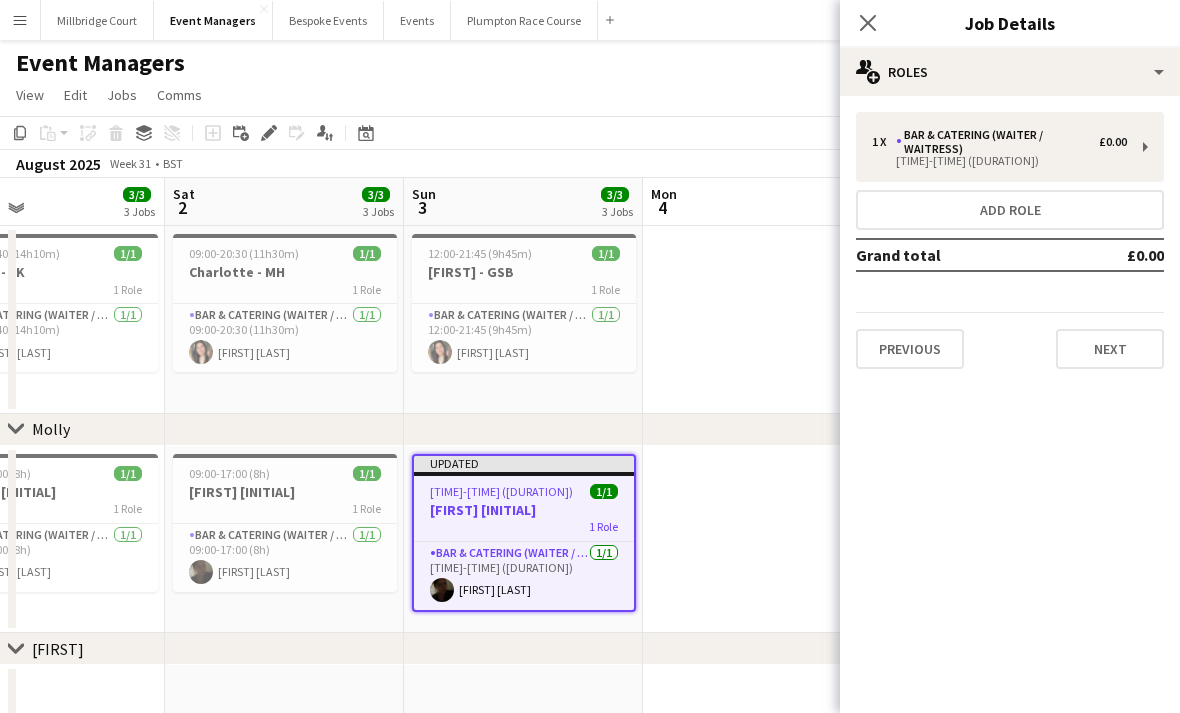 click on "Close pop-in" 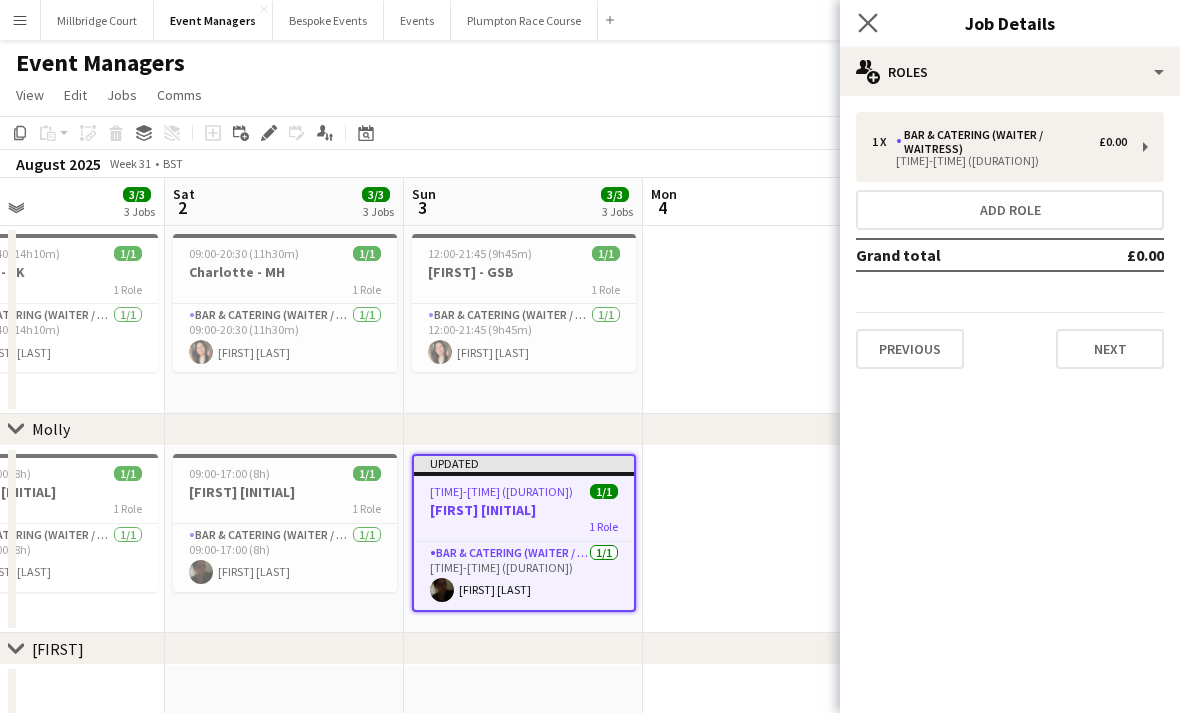 click on "Close pop-in" 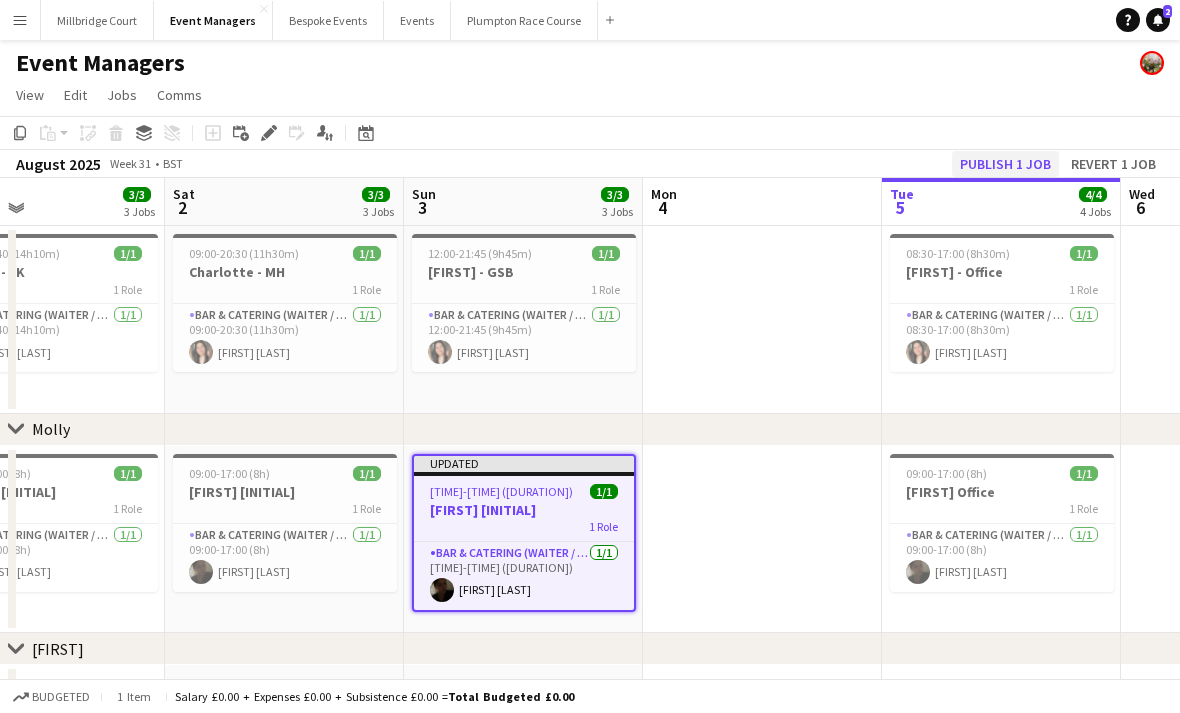 click on "Publish 1 job" 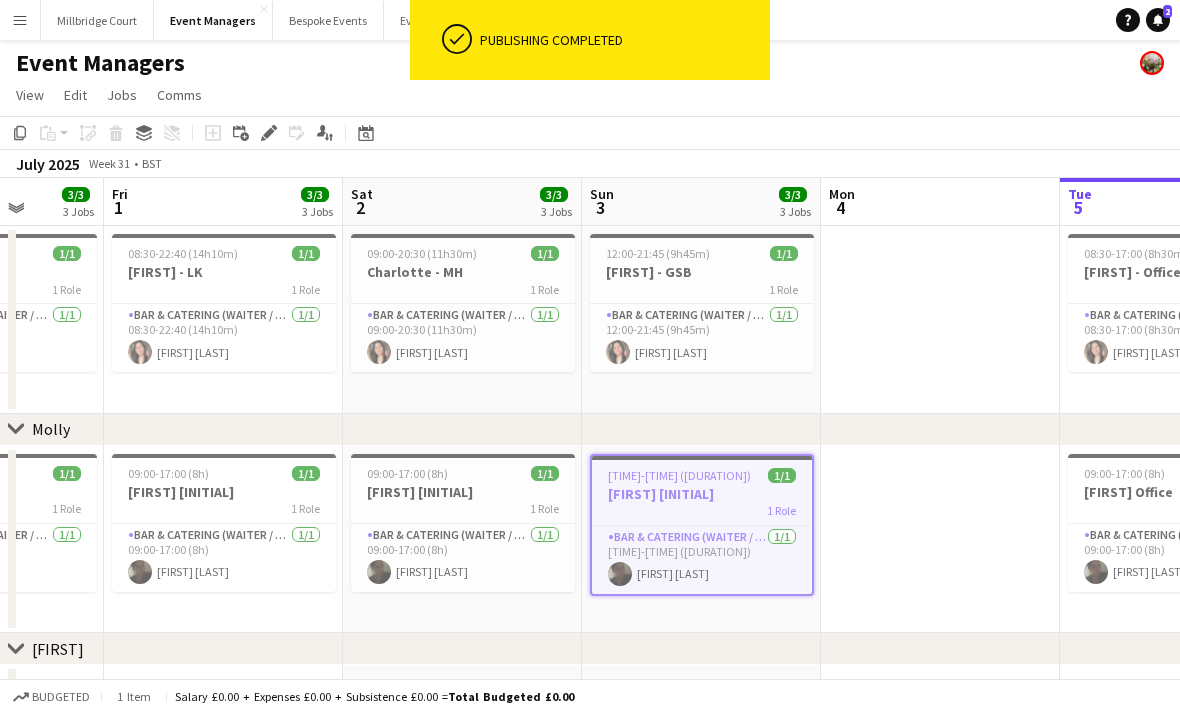 scroll, scrollTop: 0, scrollLeft: 587, axis: horizontal 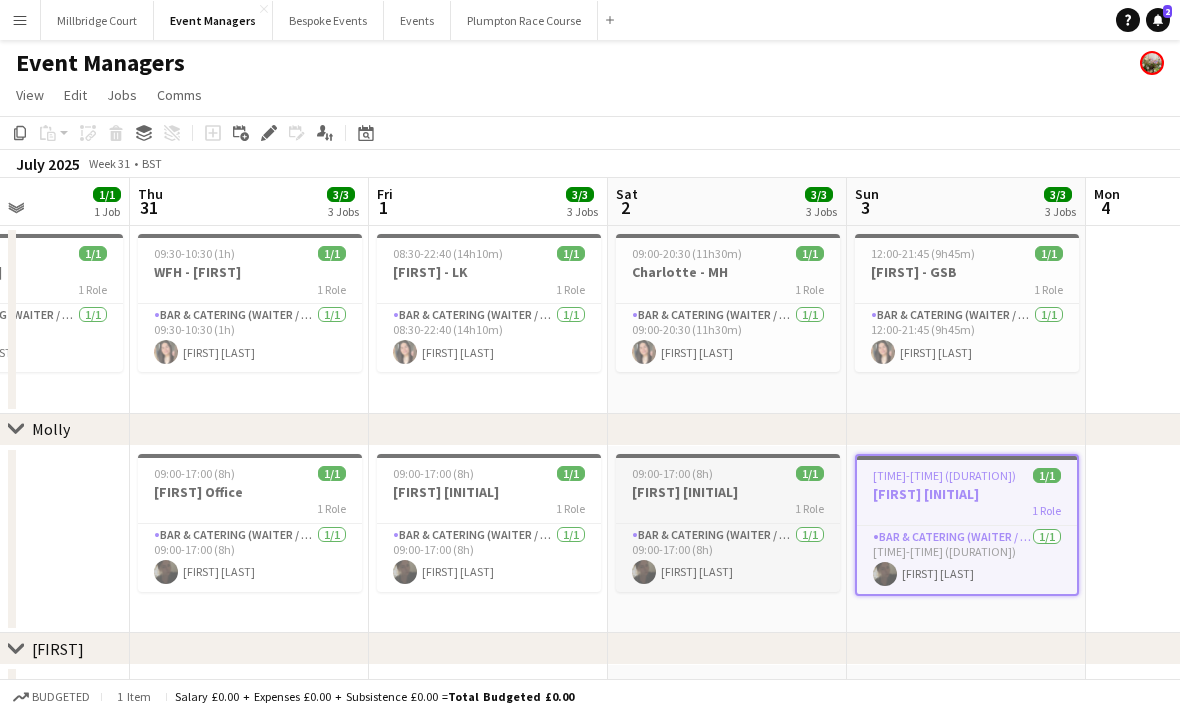 click on "[FIRST] [INITIAL]" at bounding box center (728, 492) 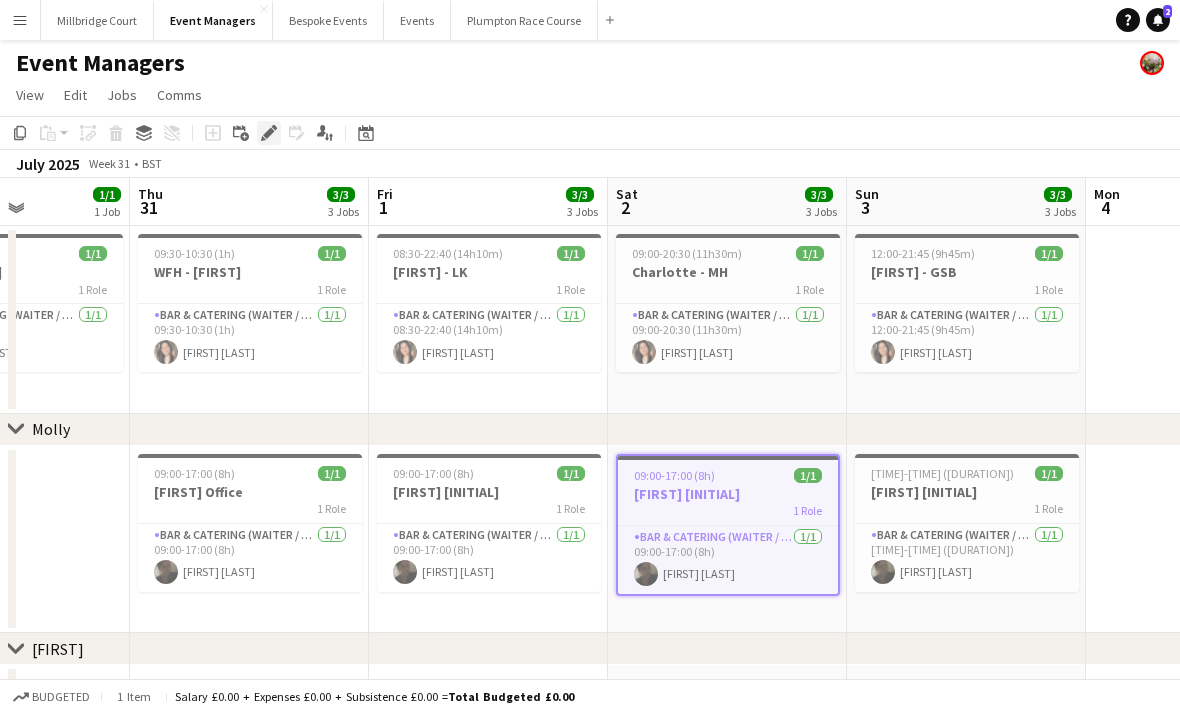 click on "Edit" 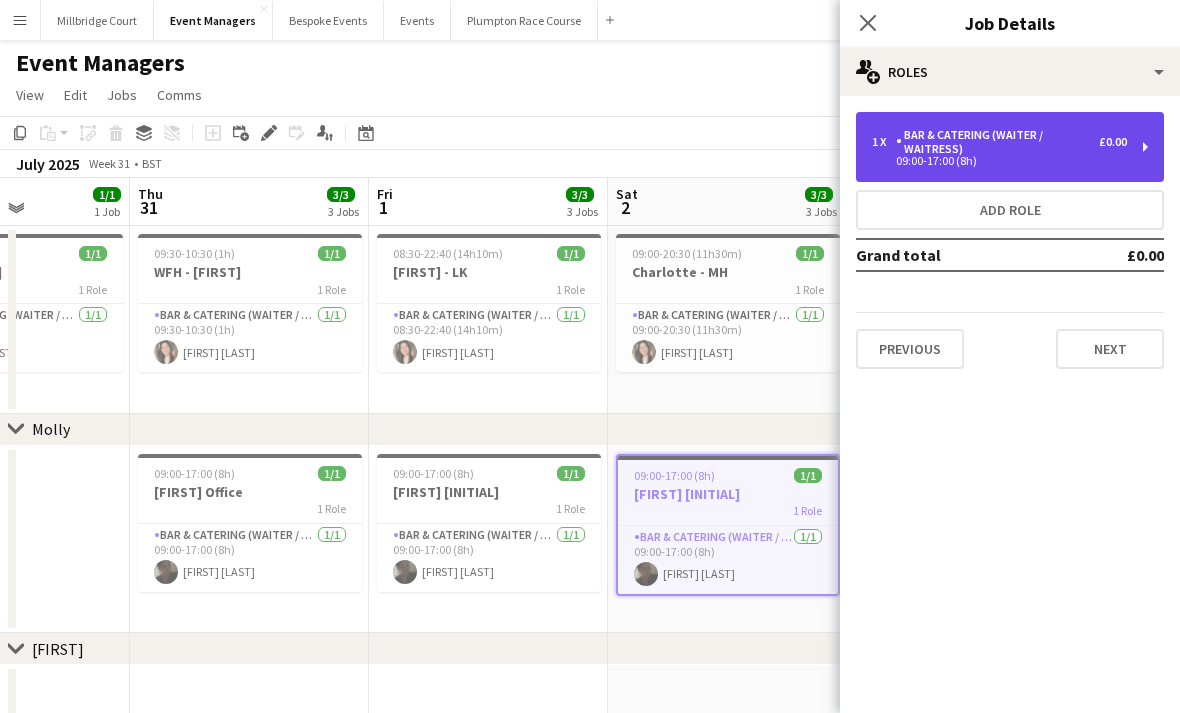 click on "Bar & Catering (Waiter / waitress)" at bounding box center [997, 142] 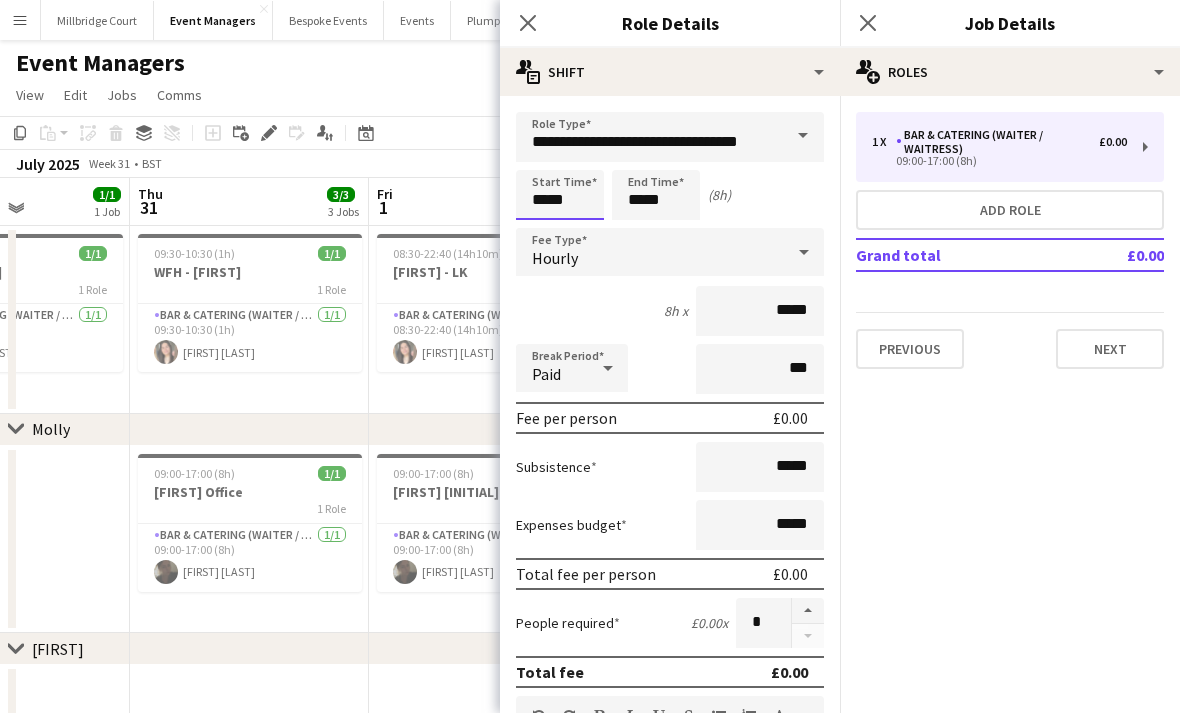click on "Menu
Boards
Boards Boards All jobs Status
Workforce
Workforce My Workforce Recruiting
Comms
Comms
Pay
Pay Approvals Payments Reports
Platform Settings
Platform Settings App settings Your settings Profiles
Training Academy
Training Academy
Knowledge Base
Knowledge Base
Product Updates
Product Updates Log Out Privacy [LOCATION]
Close
Event Managers
Close
Bespoke Events
Close
Events
Close
[LOCATION]
Close
Add
Help
Notifications
[NUMBER] View Copy" at bounding box center (590, 608) 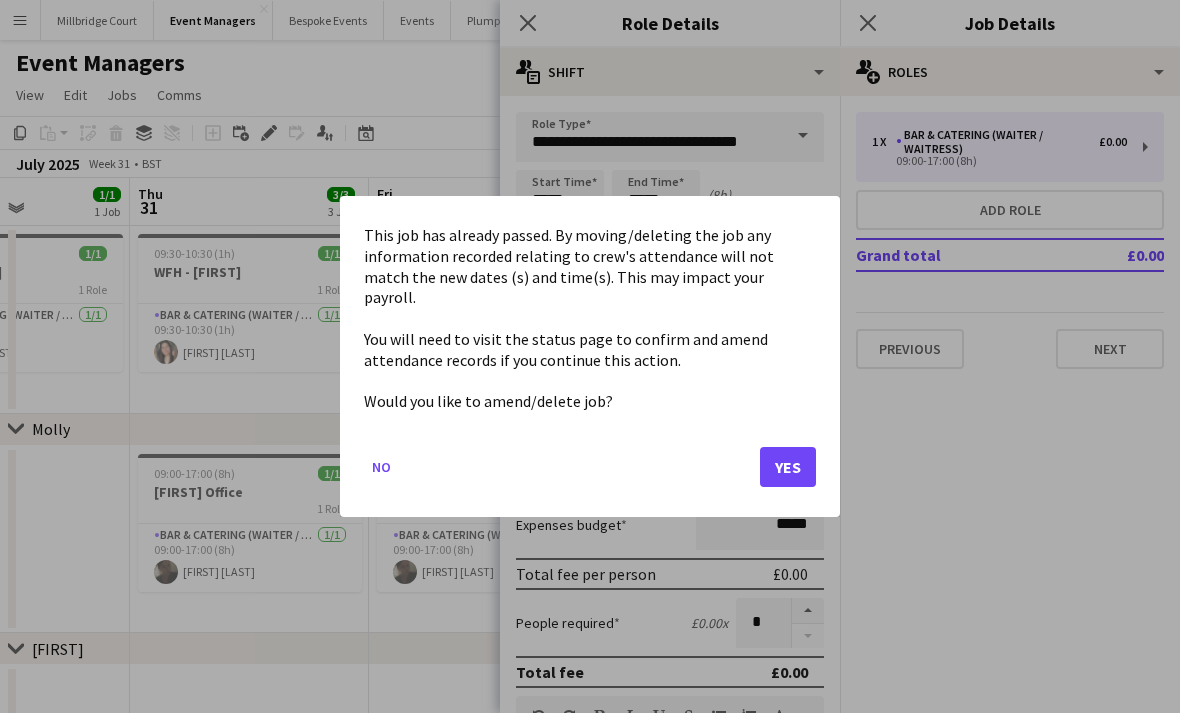 click on "Yes" 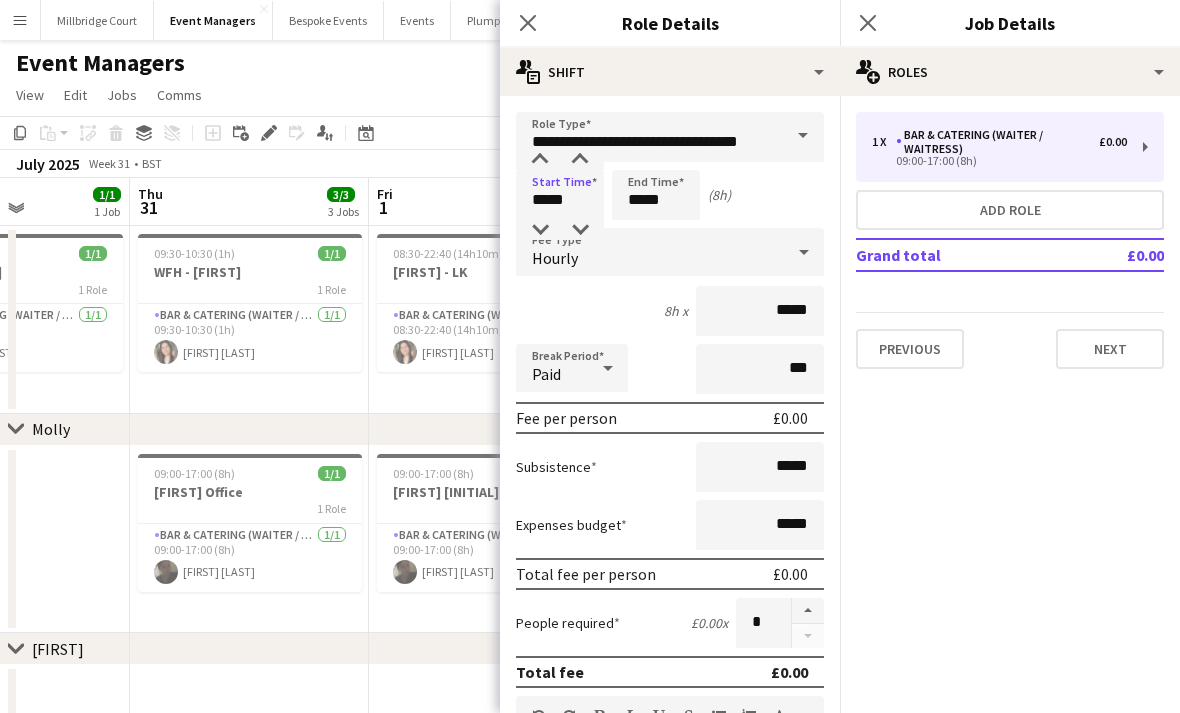 click on "Hourly" at bounding box center (650, 252) 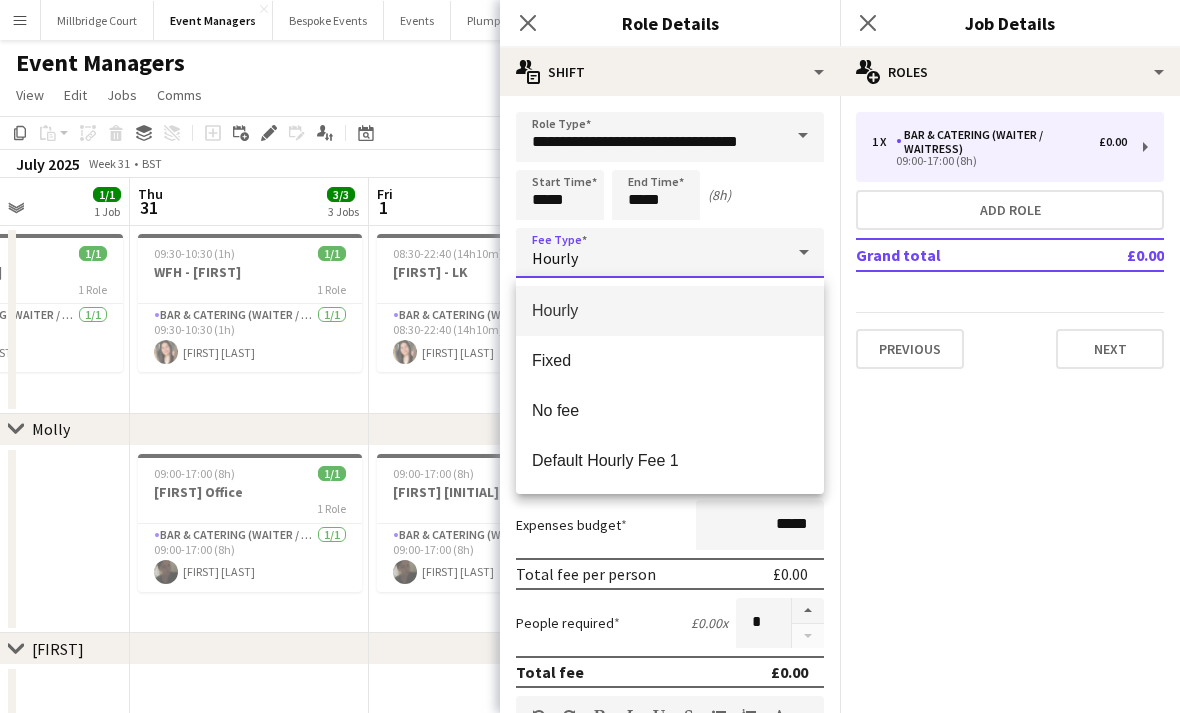 click at bounding box center (590, 356) 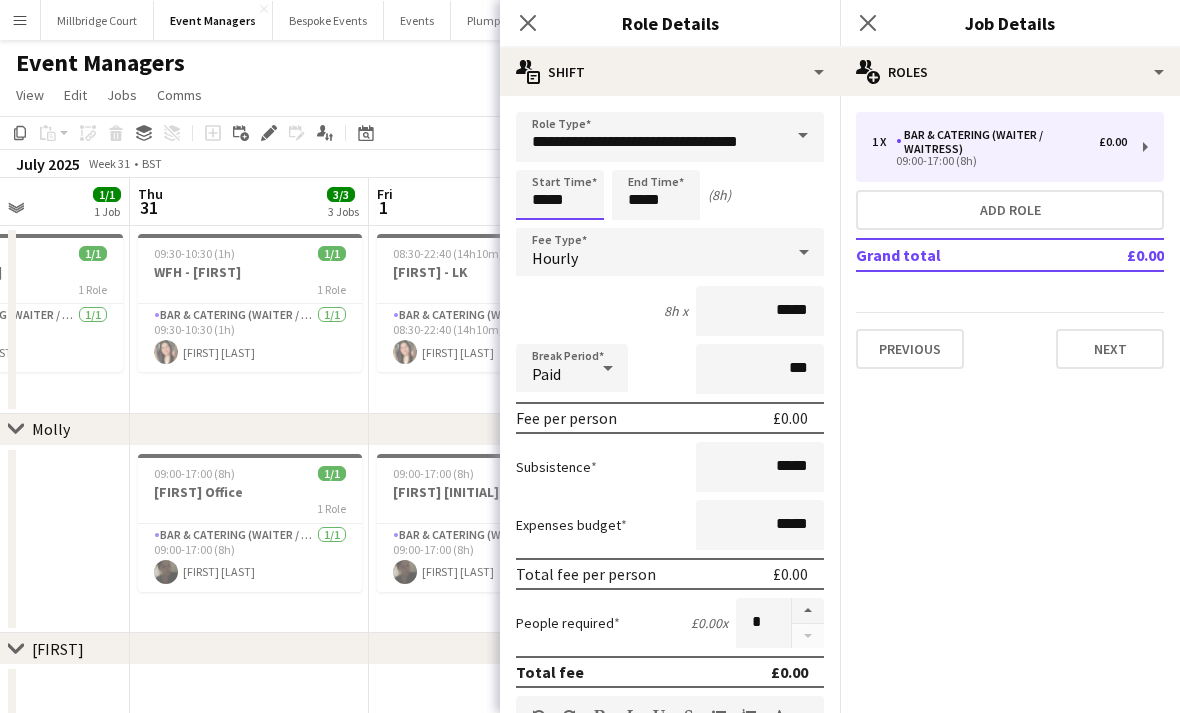 click on "*****" at bounding box center [560, 195] 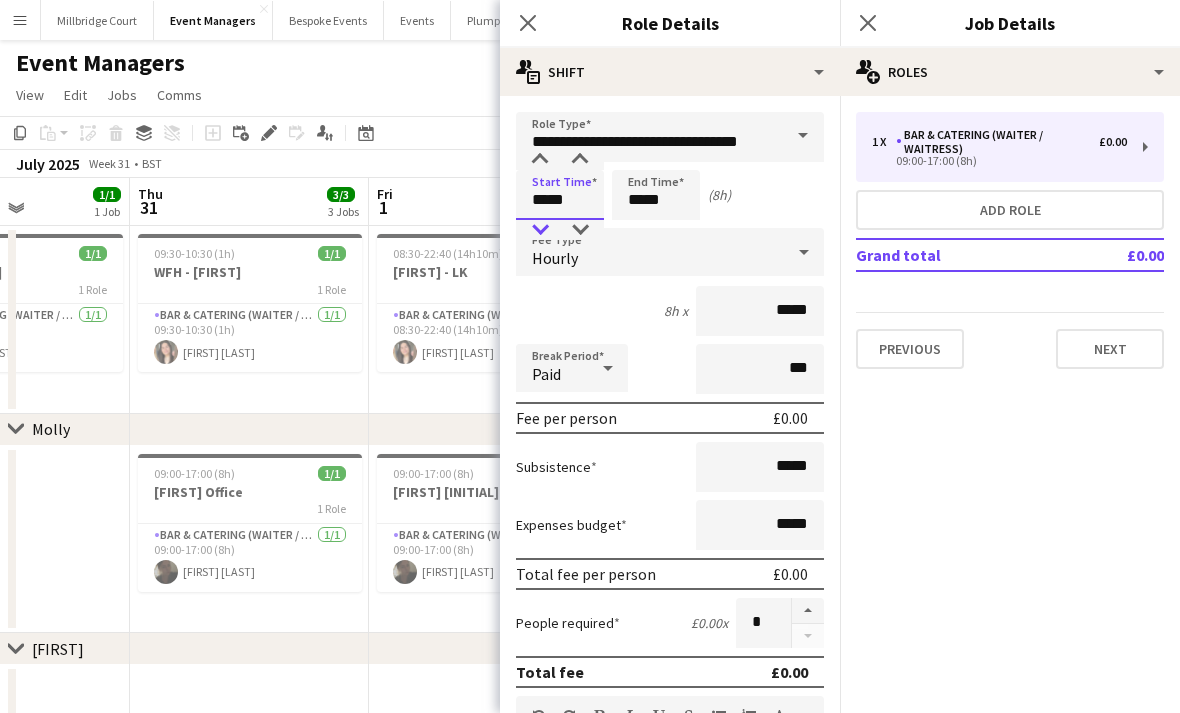 click at bounding box center [540, 230] 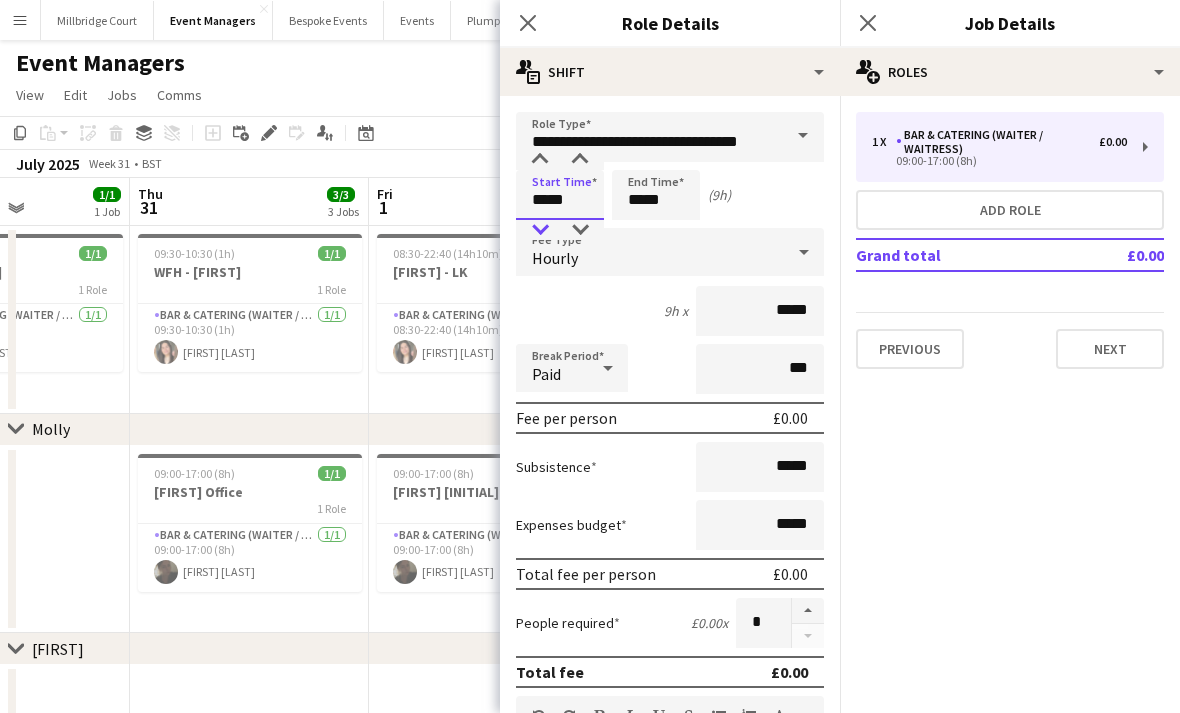 click at bounding box center (540, 230) 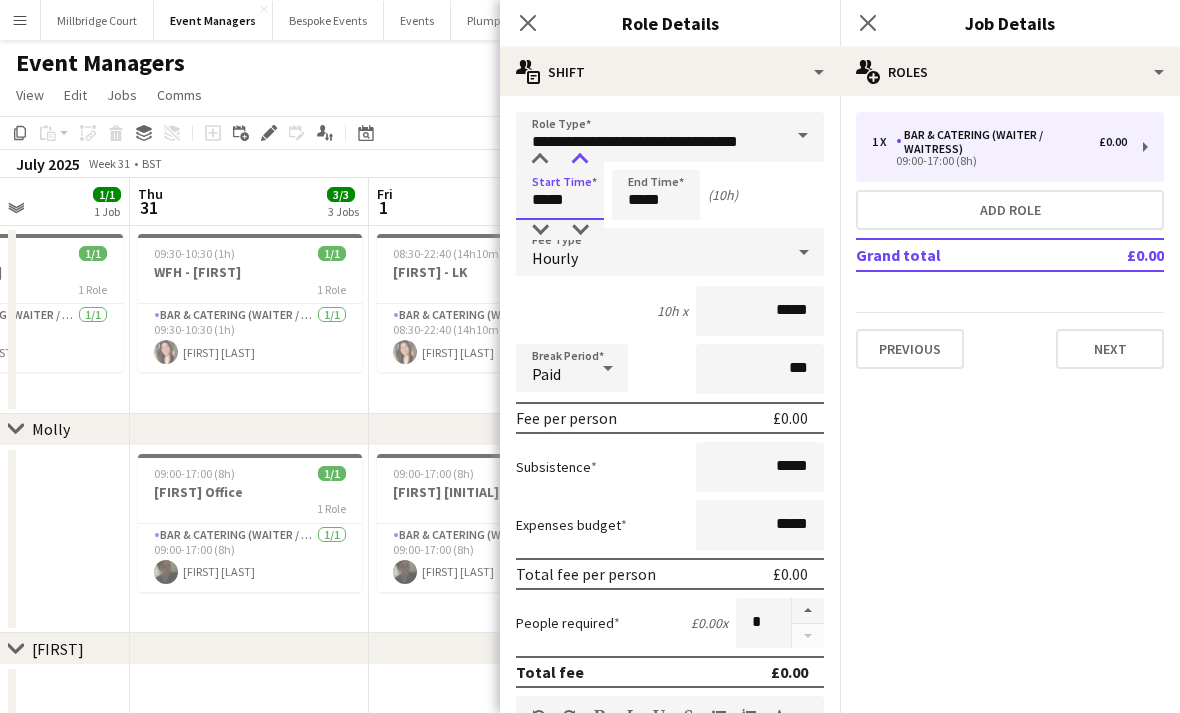 click at bounding box center (580, 160) 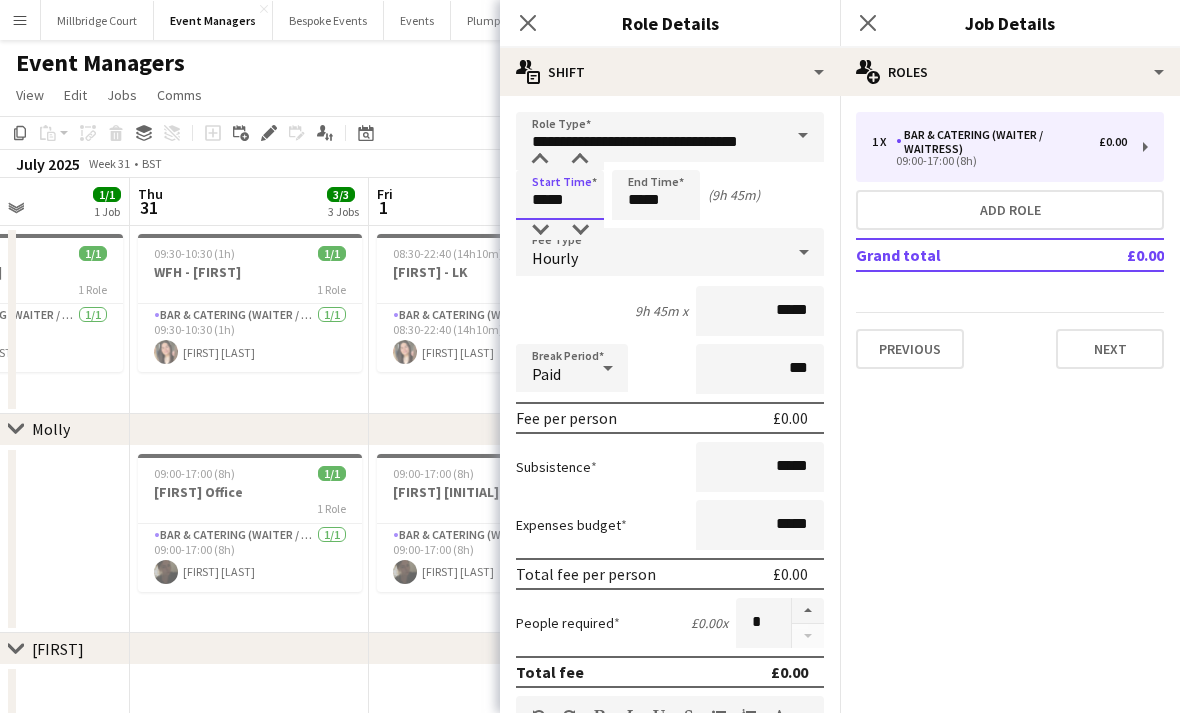 click on "*****" at bounding box center (560, 195) 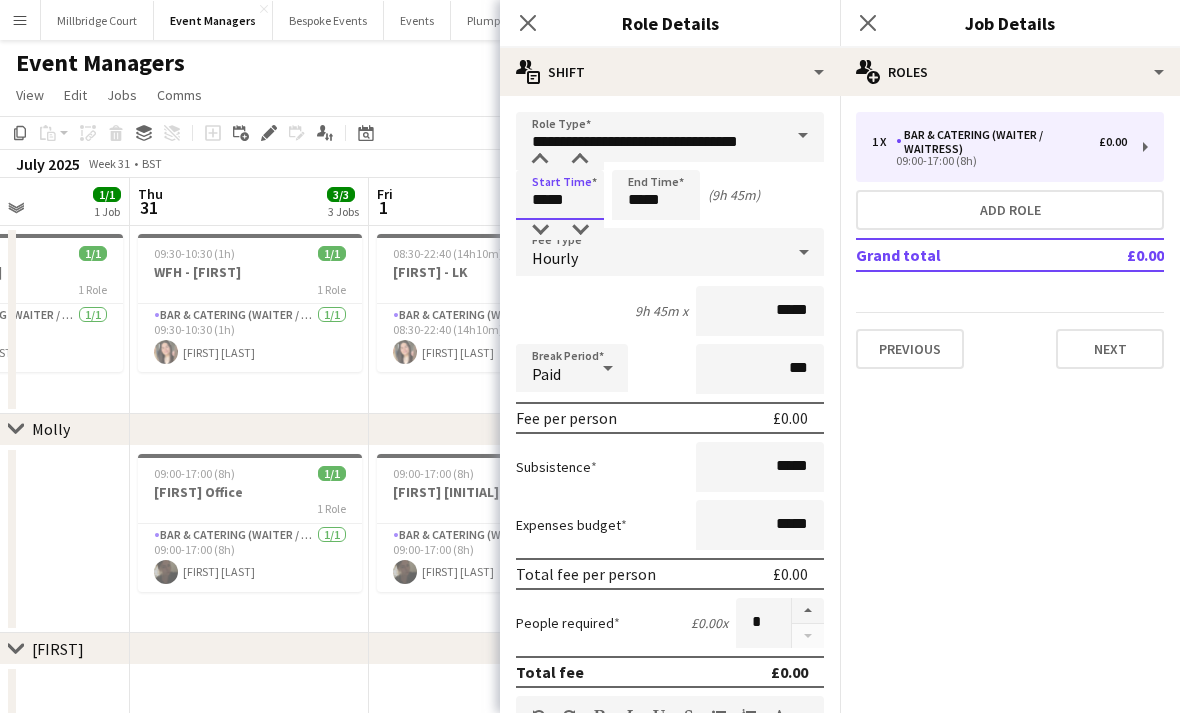 click on "*****" at bounding box center [560, 195] 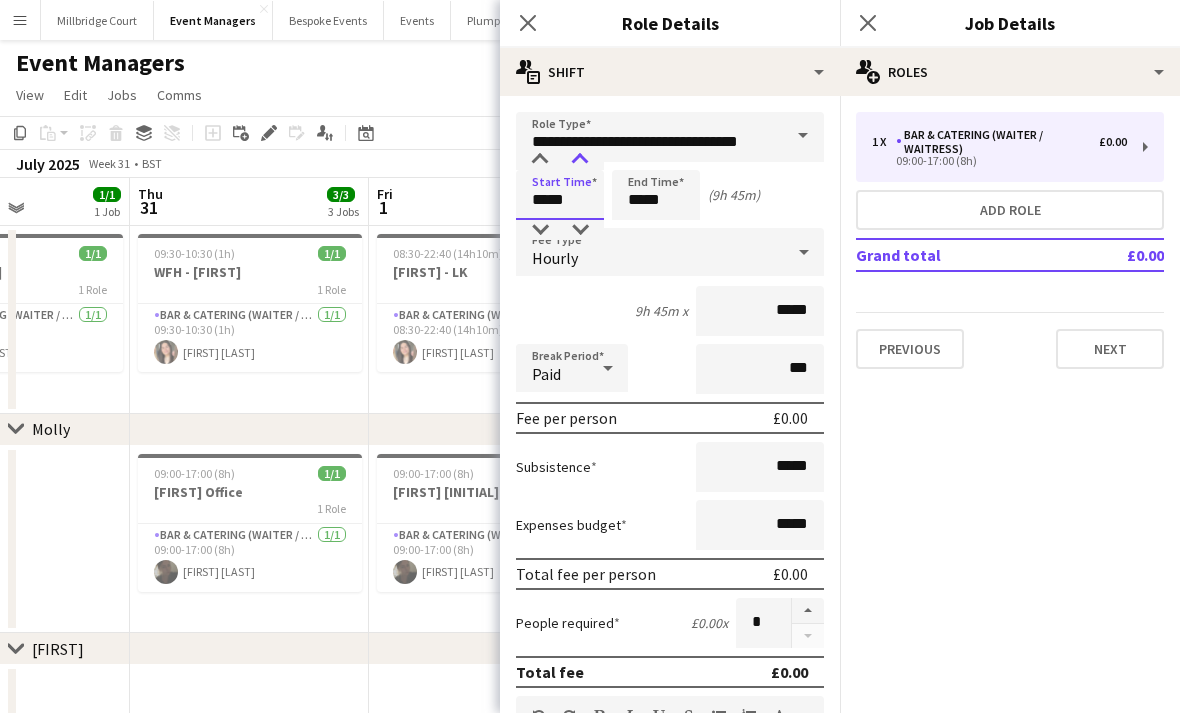click at bounding box center [580, 160] 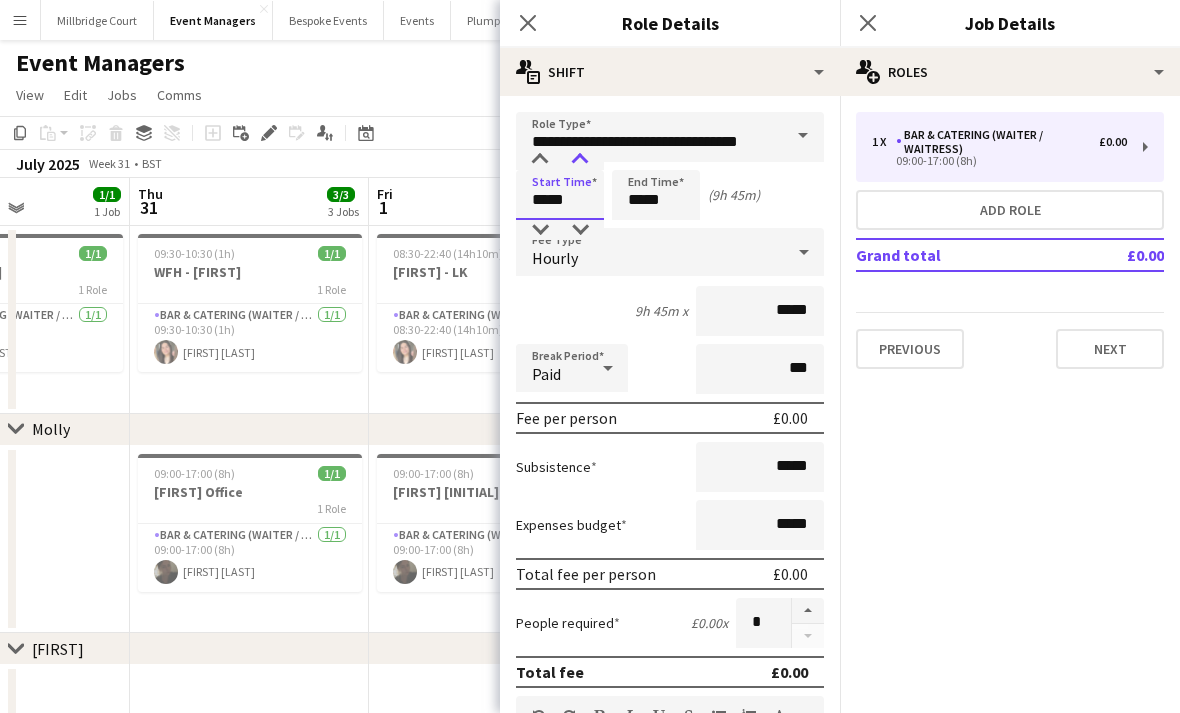 type on "*****" 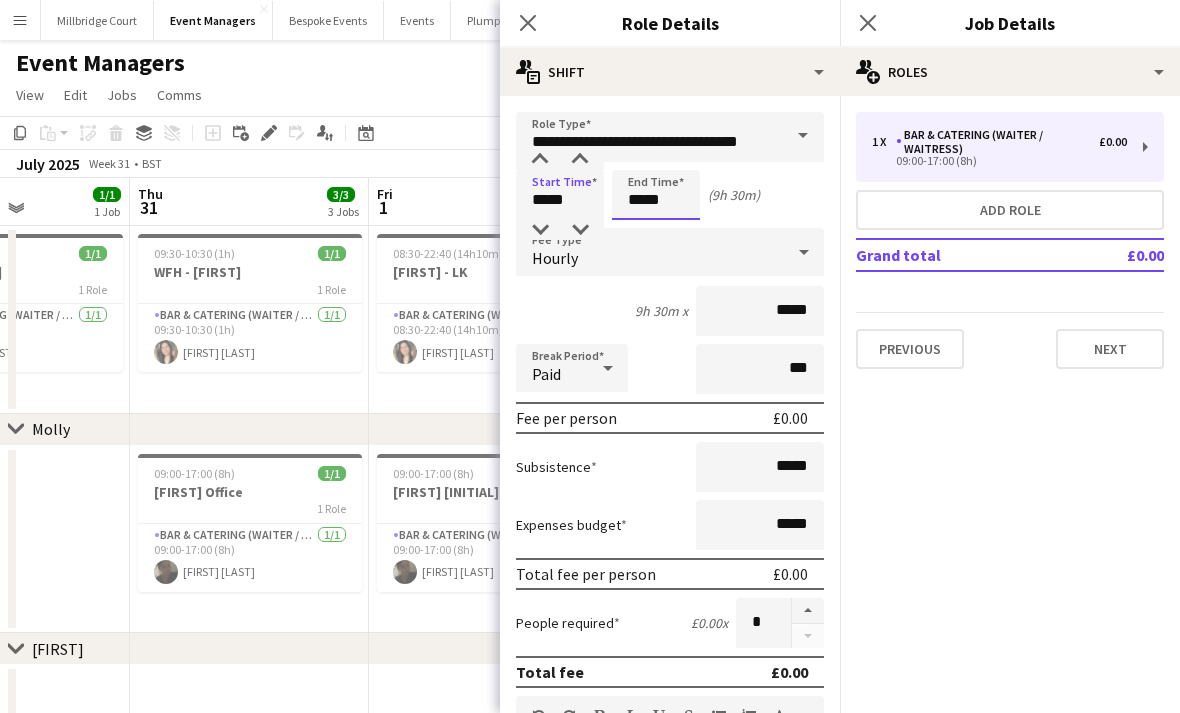 click on "*****" at bounding box center (656, 195) 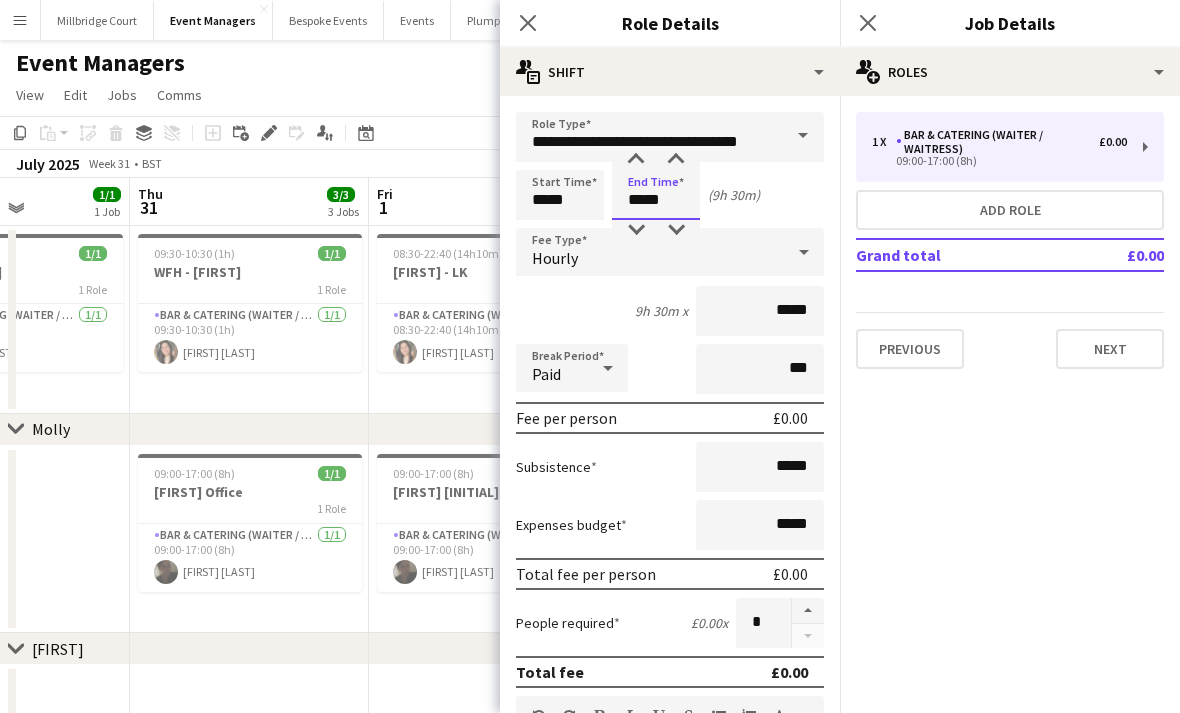 click on "*****" at bounding box center (656, 195) 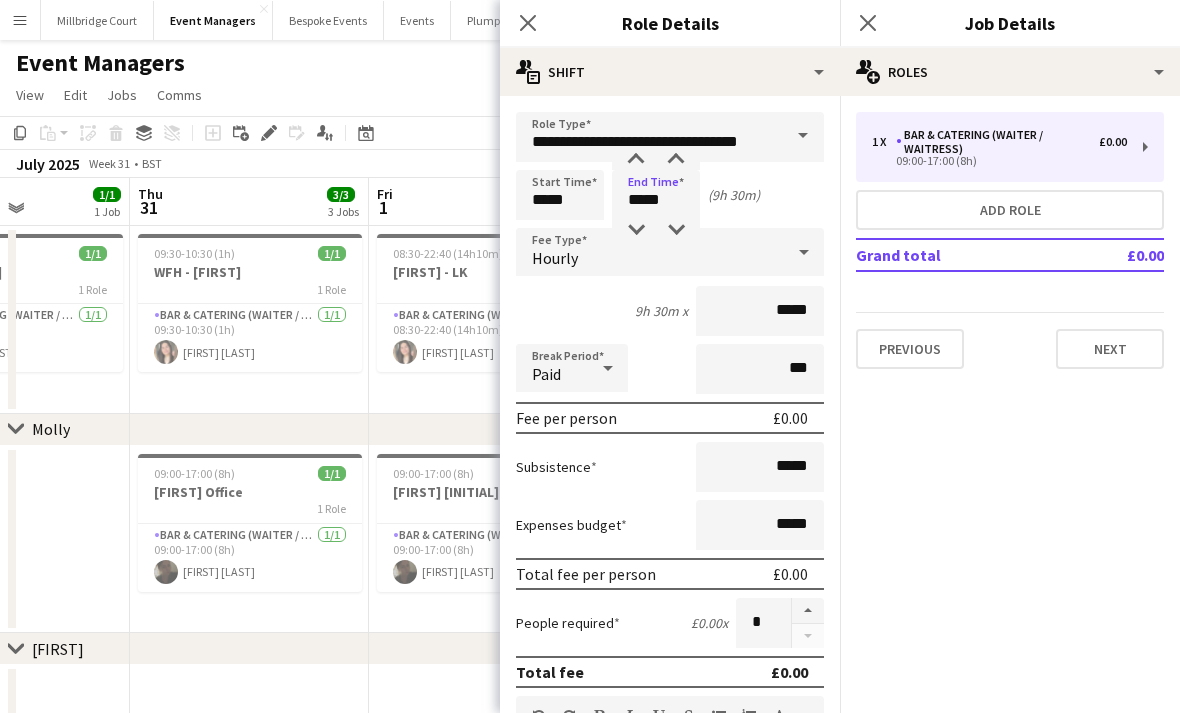 click on "Start Time  *****  End Time  *****  (9h 30m)" at bounding box center [670, 195] 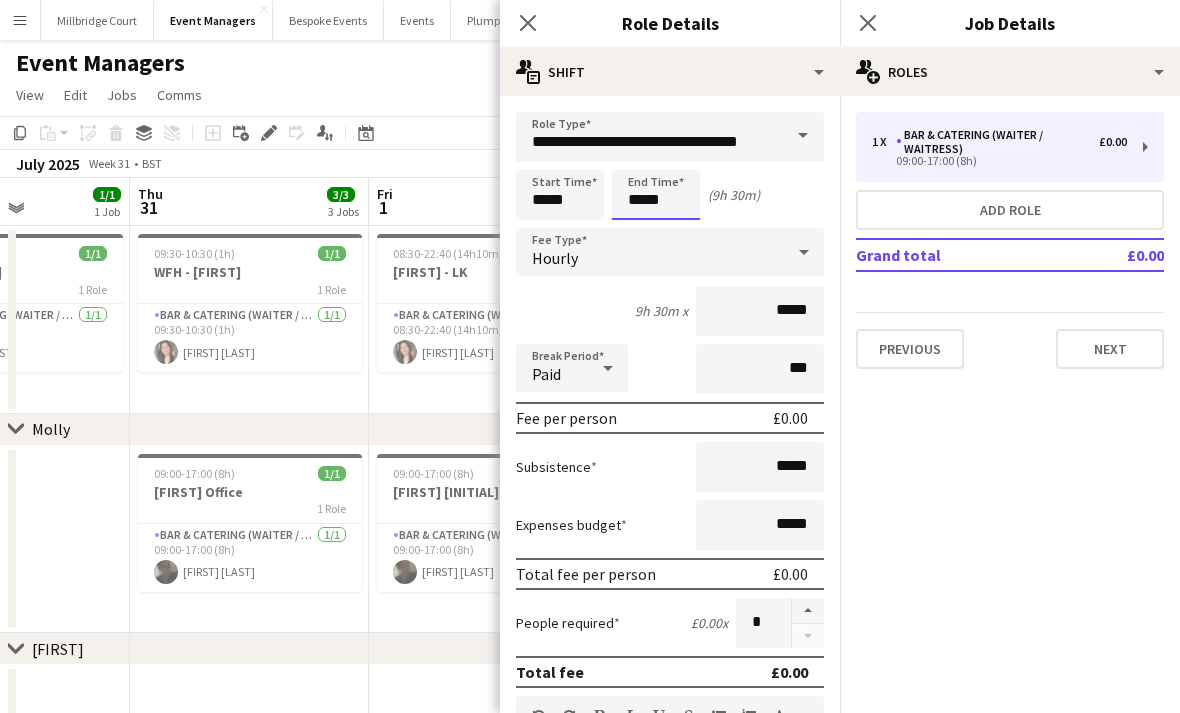 click on "*****" at bounding box center [656, 195] 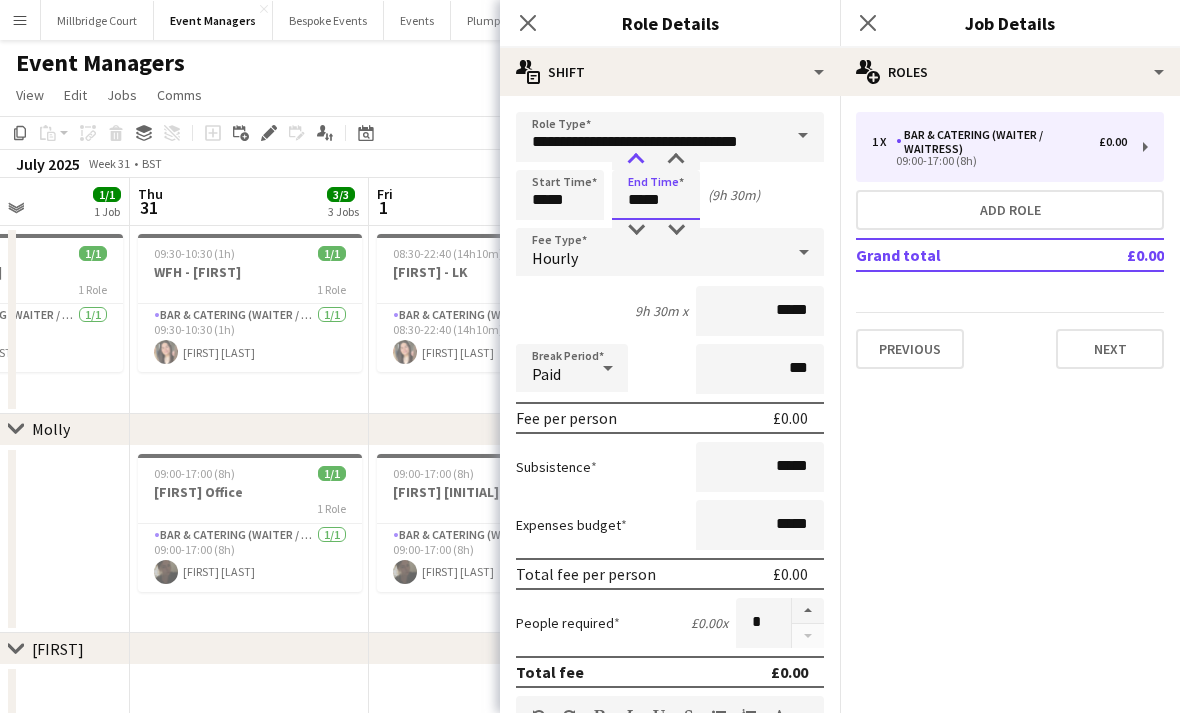 click at bounding box center [636, 160] 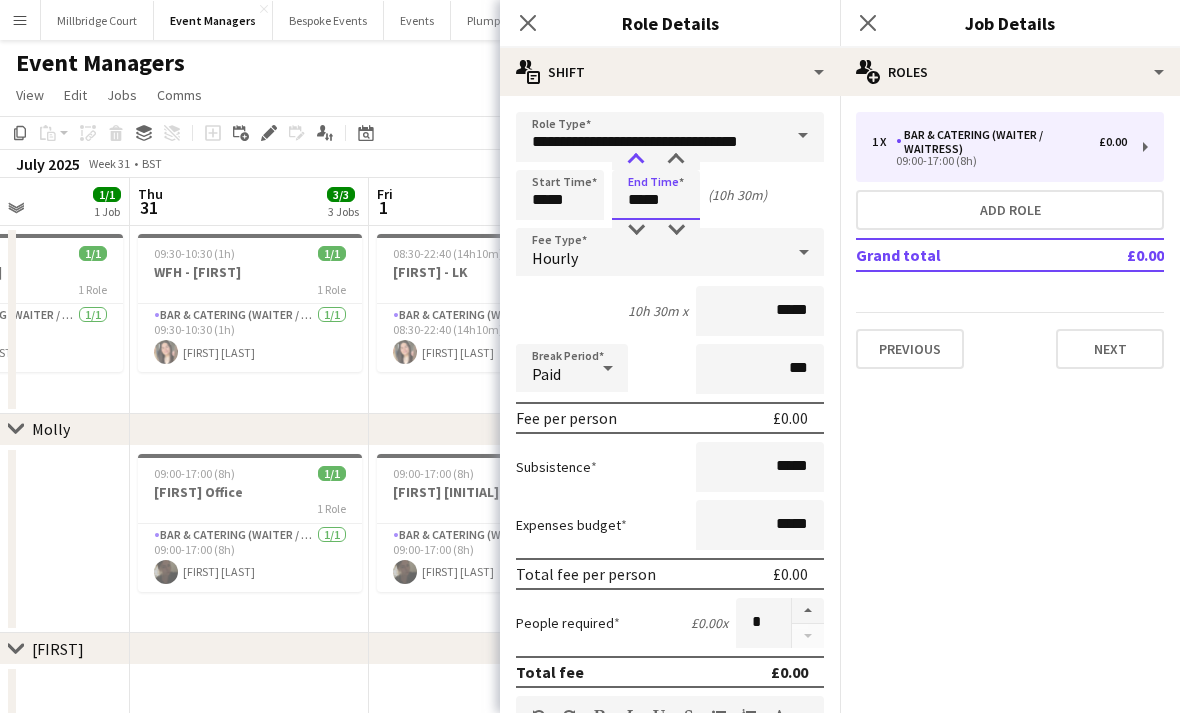 click at bounding box center [636, 160] 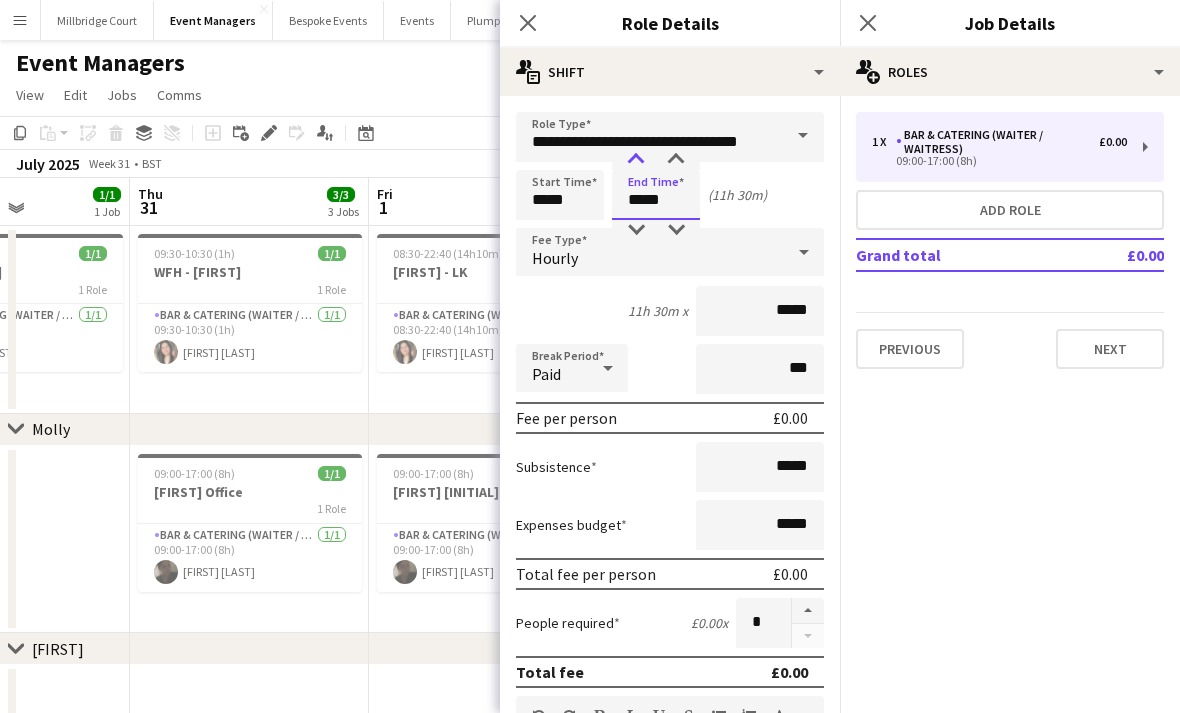 click at bounding box center (636, 160) 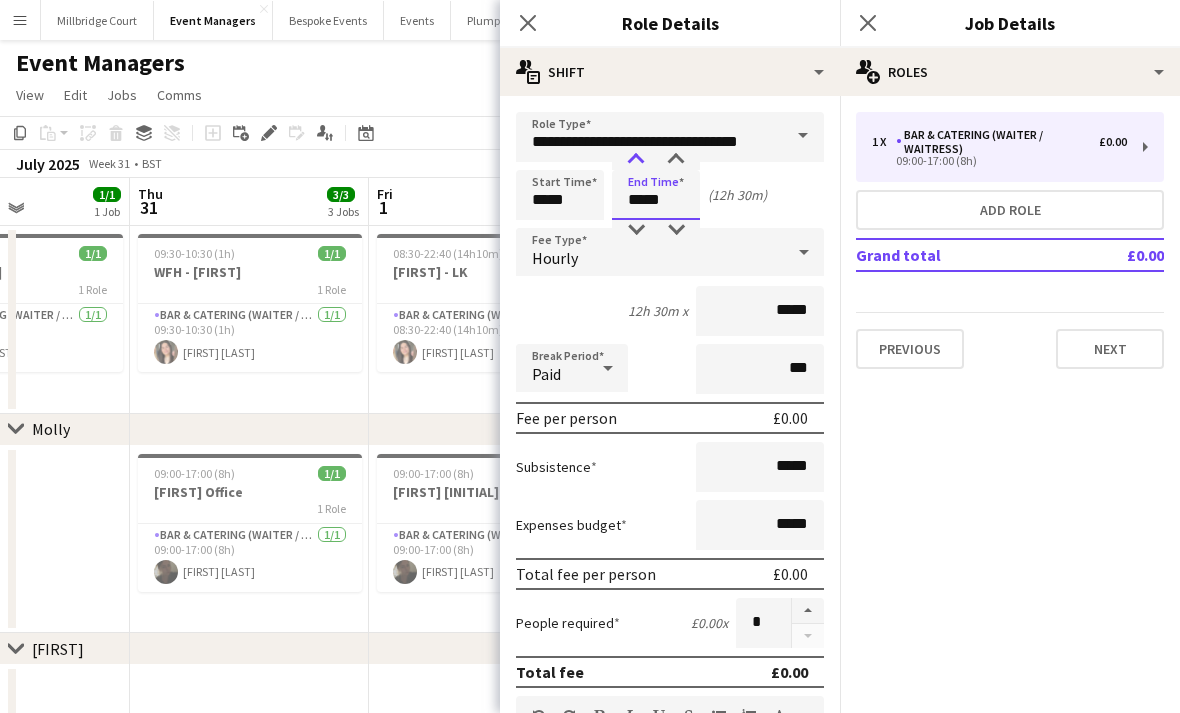 click at bounding box center (636, 160) 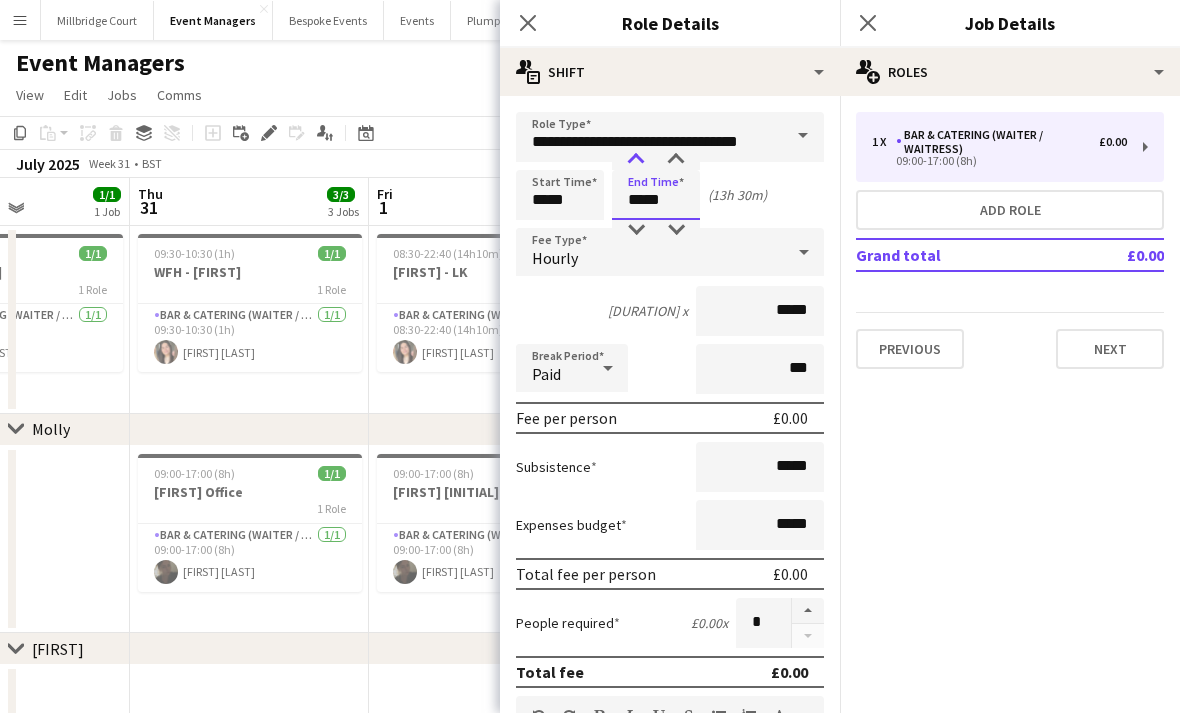 click at bounding box center (636, 160) 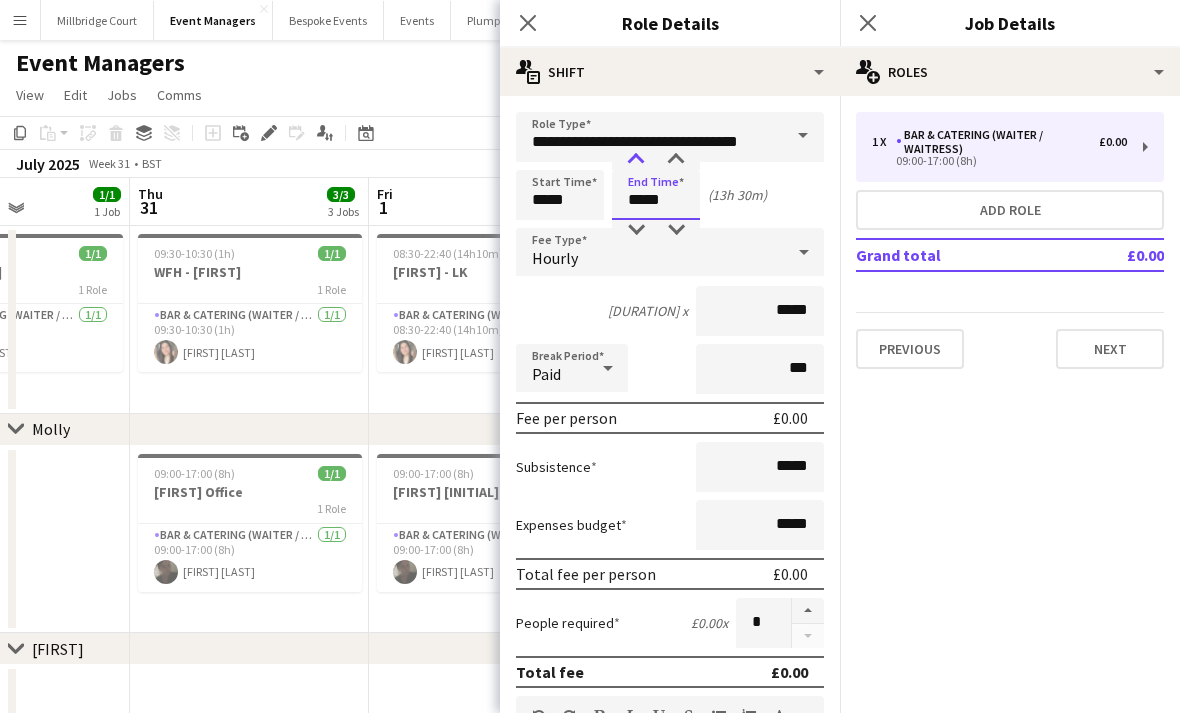 type on "*****" 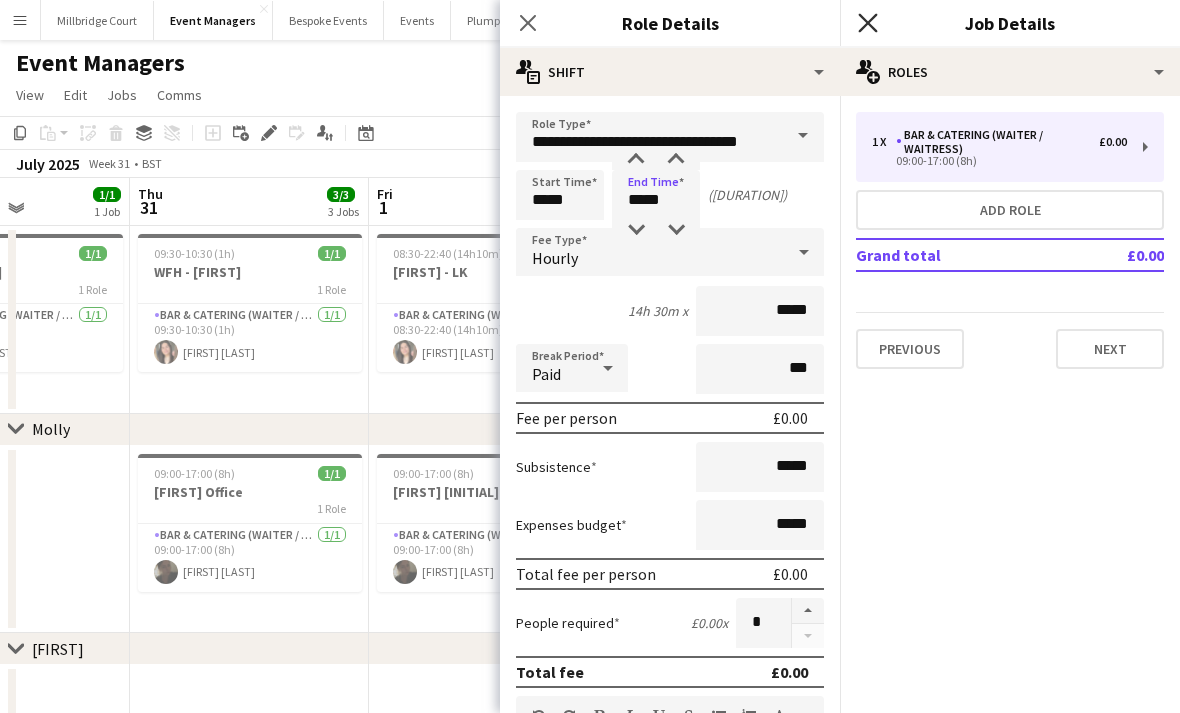 click on "Close pop-in" 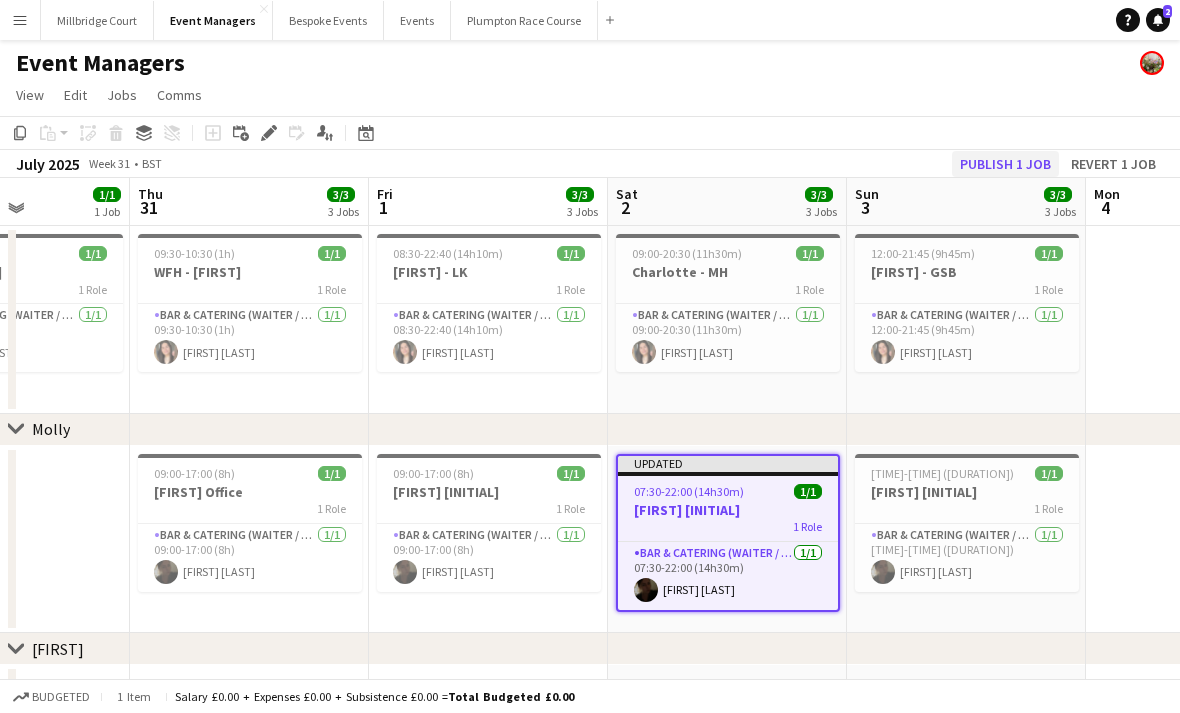 click on "Publish 1 job" 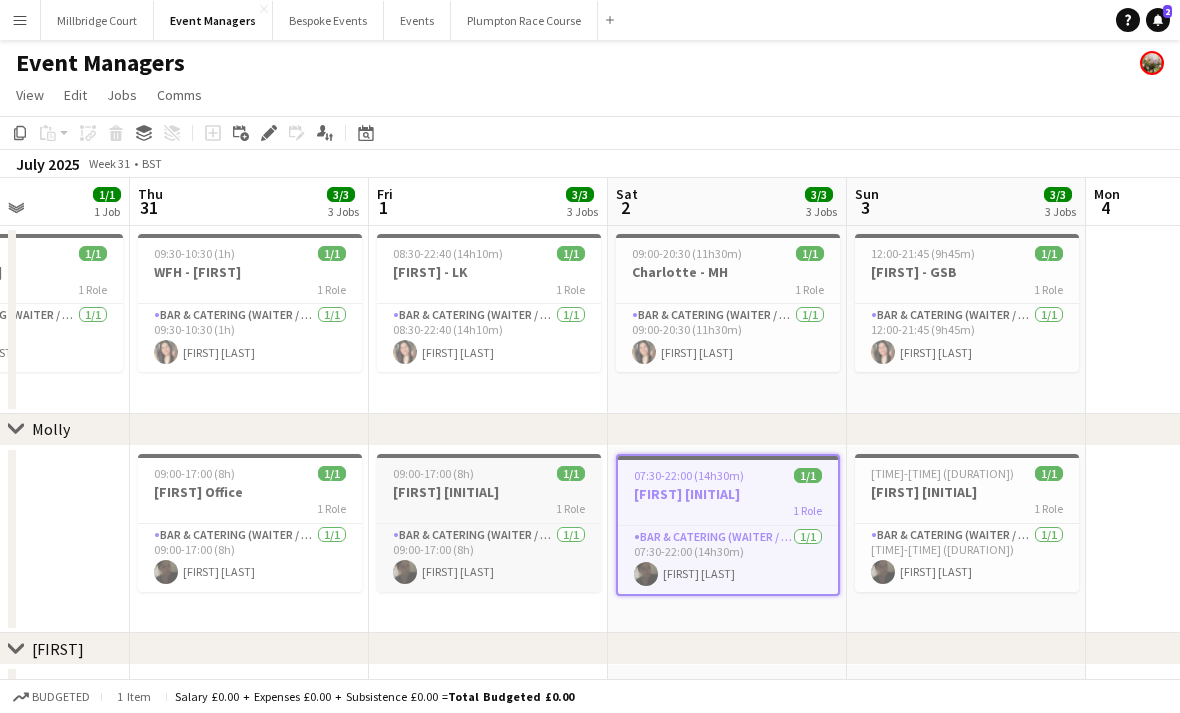 click on "1 Role" at bounding box center [489, 509] 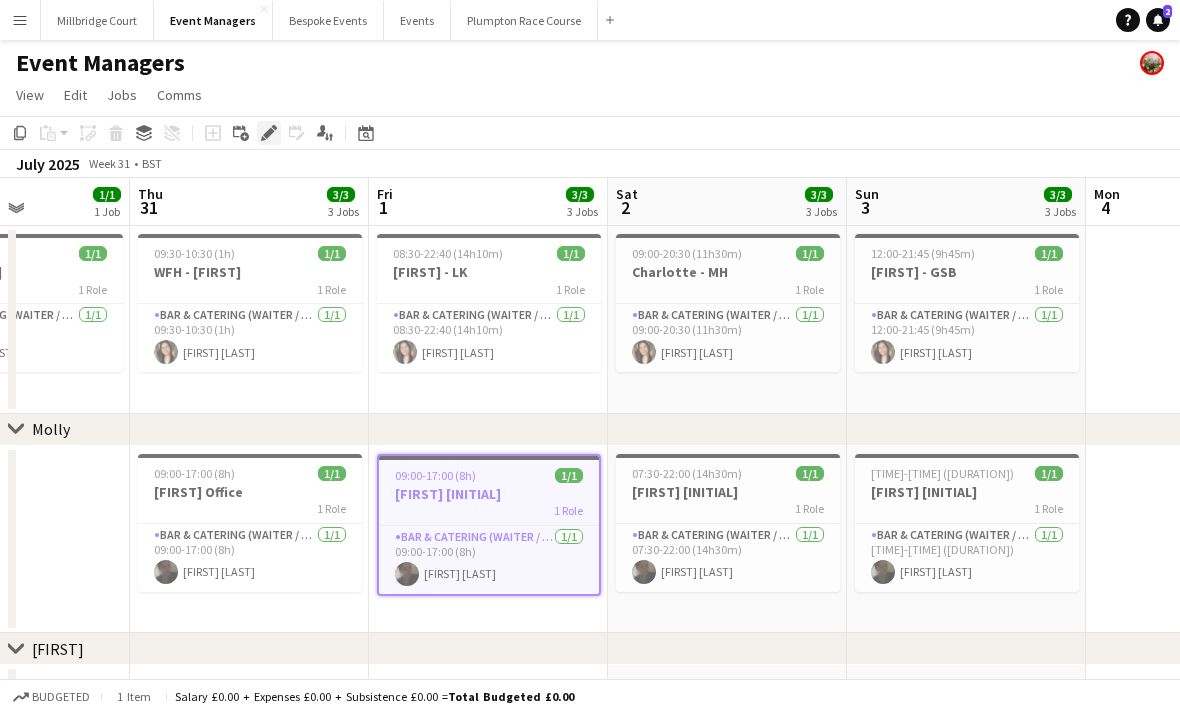 click 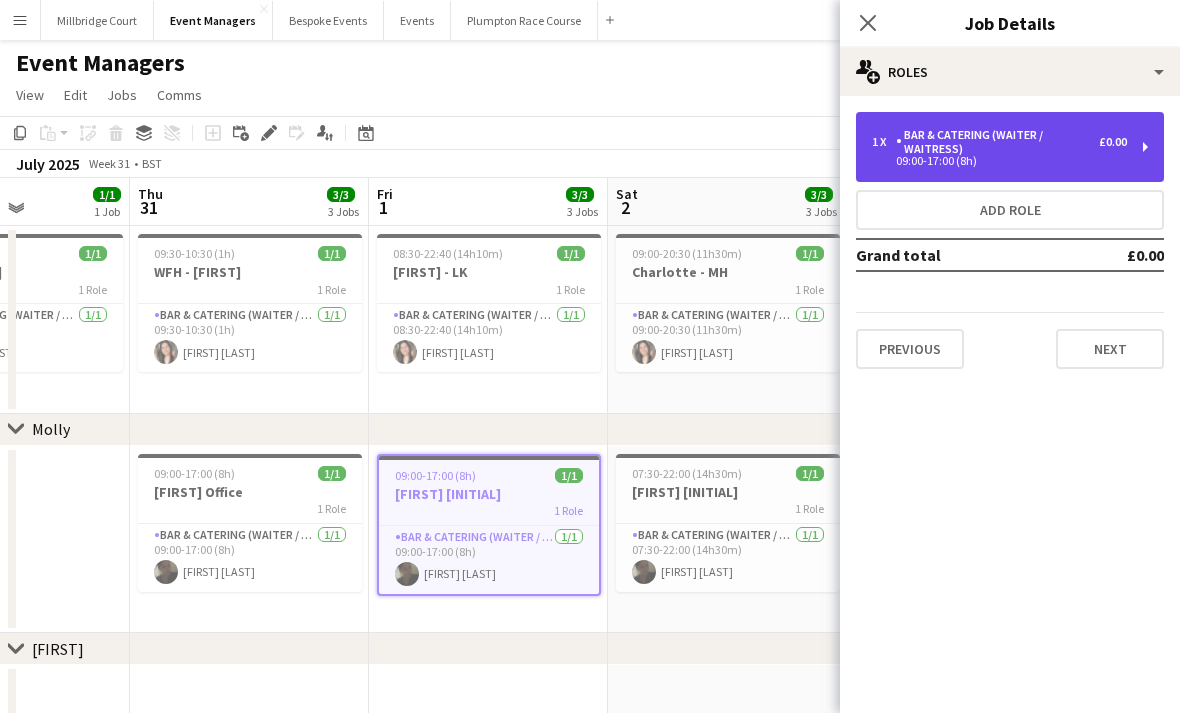 click on "[NUMBER] x   Bar & Catering (Waiter / waitress)   £[AMOUNT]   [TIME]-[TIME]" at bounding box center (1010, 147) 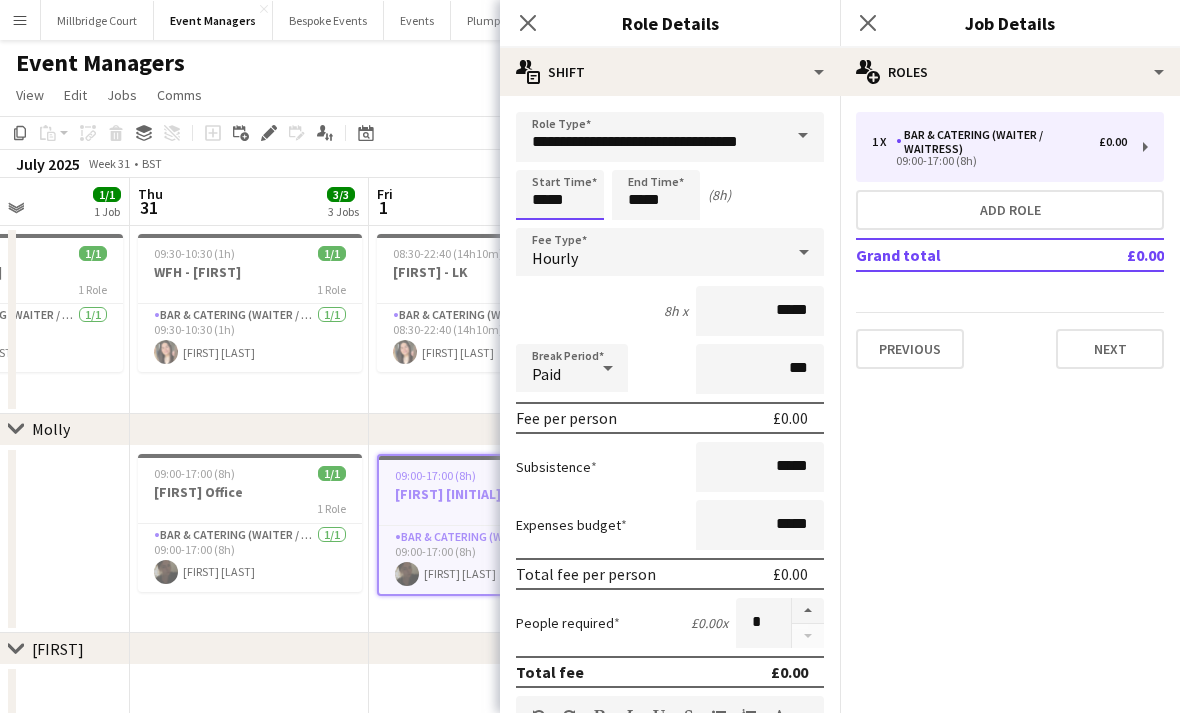 click on "Menu
Boards
Boards Boards All jobs Status
Workforce
Workforce My Workforce Recruiting
Comms
Comms
Pay
Pay Approvals Payments Reports
Platform Settings
Platform Settings App settings Your settings Profiles
Training Academy
Training Academy
Knowledge Base
Knowledge Base
Product Updates
Product Updates Log Out Privacy [LOCATION]
Close
Event Managers
Close
Bespoke Events
Close
Events
Close
[LOCATION]
Close
Add
Help
Notifications
[NUMBER] View Copy" at bounding box center [590, 608] 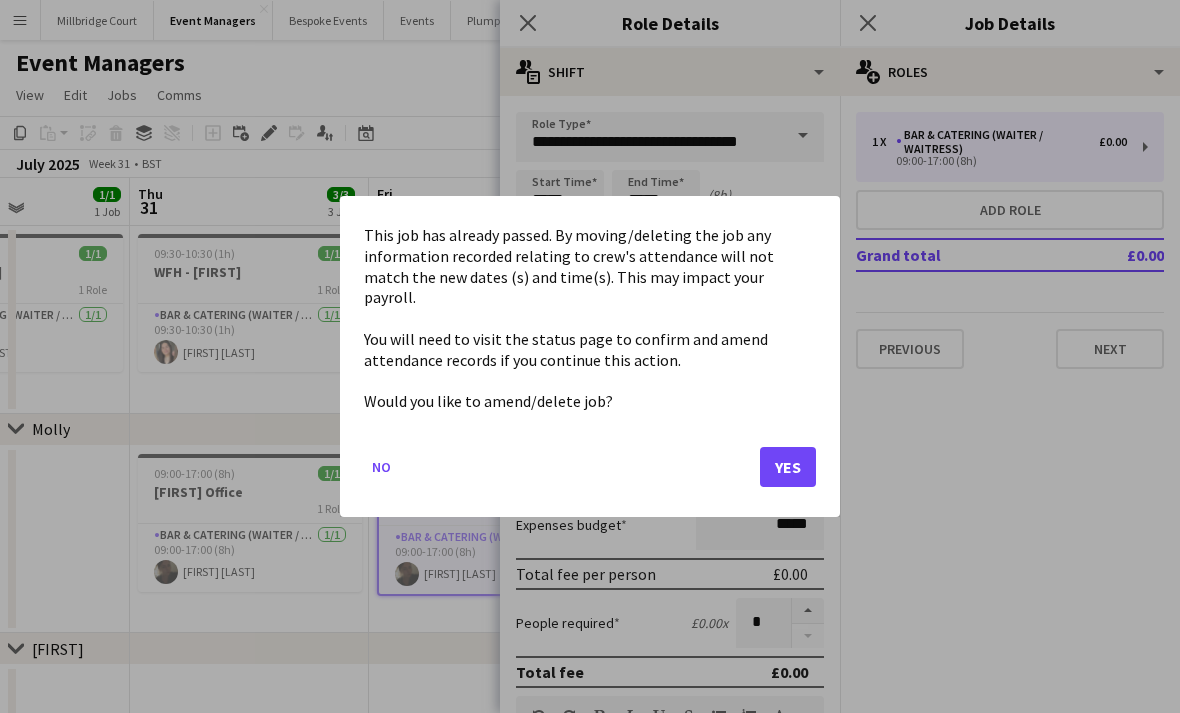 click on "Yes" 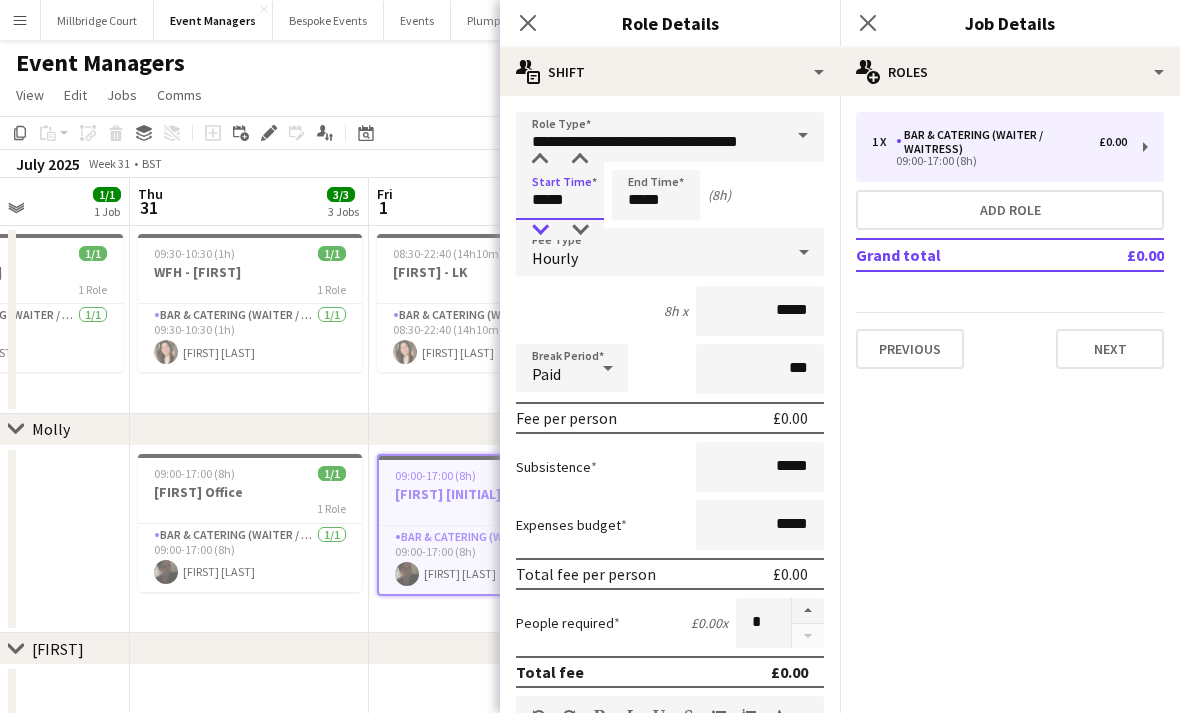 click at bounding box center [540, 230] 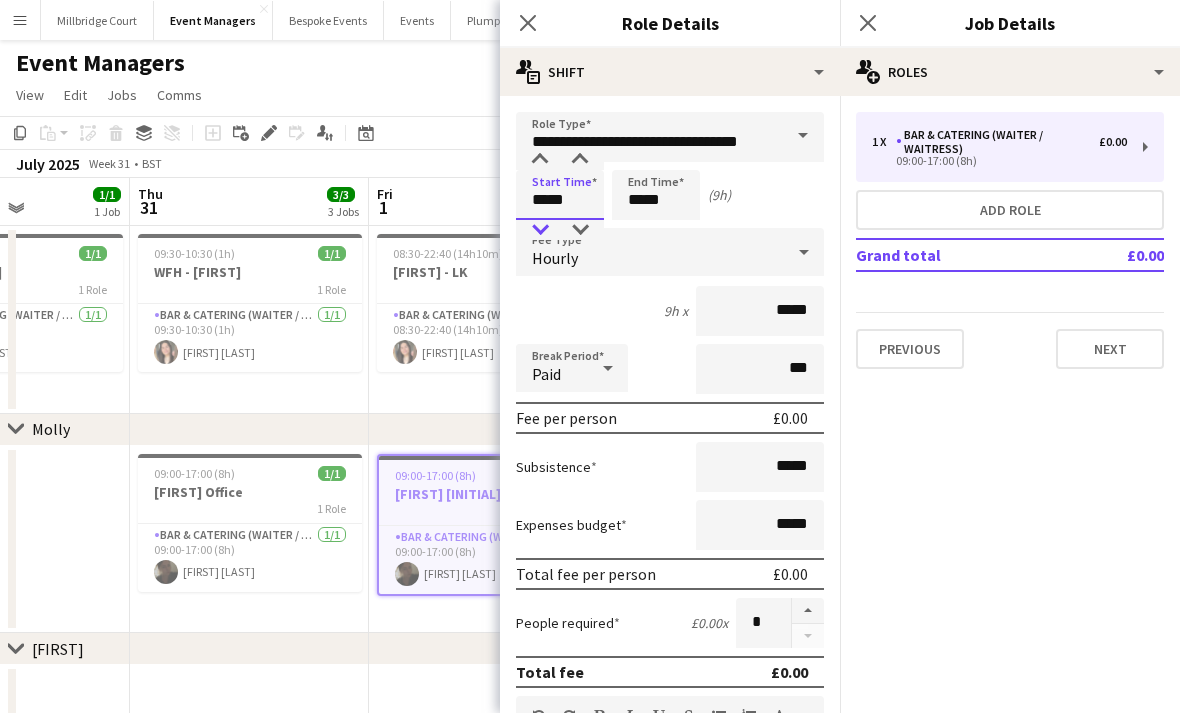 click at bounding box center [540, 230] 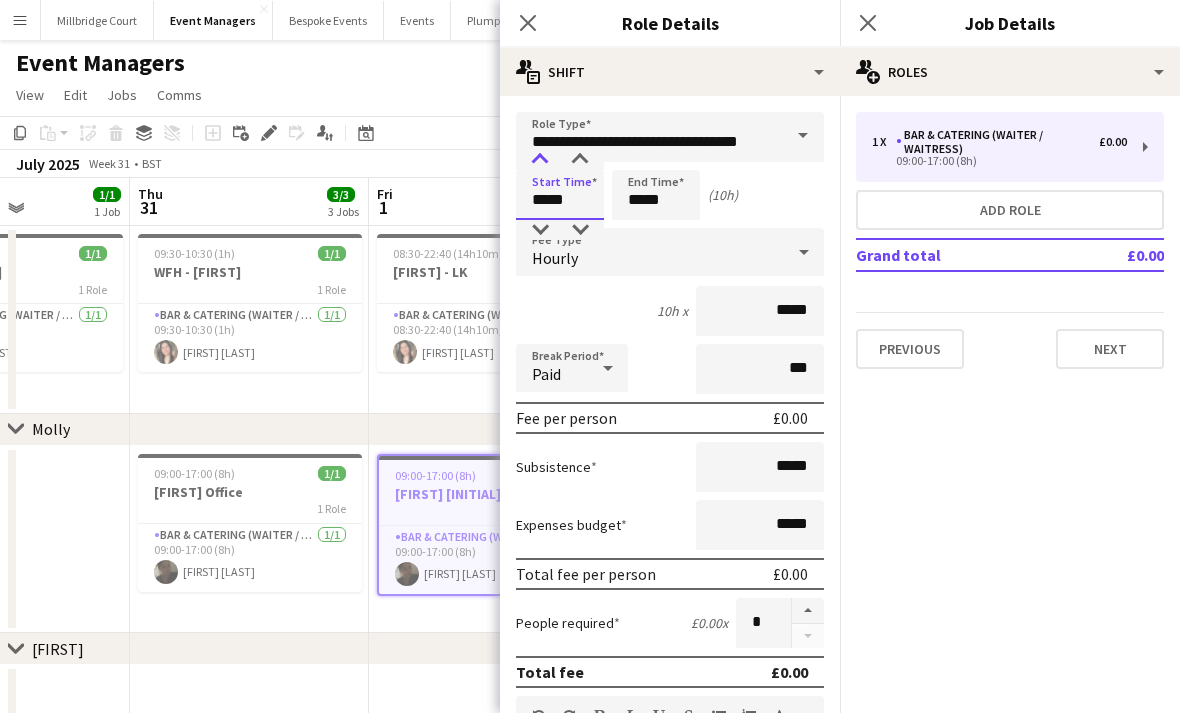 click at bounding box center (540, 160) 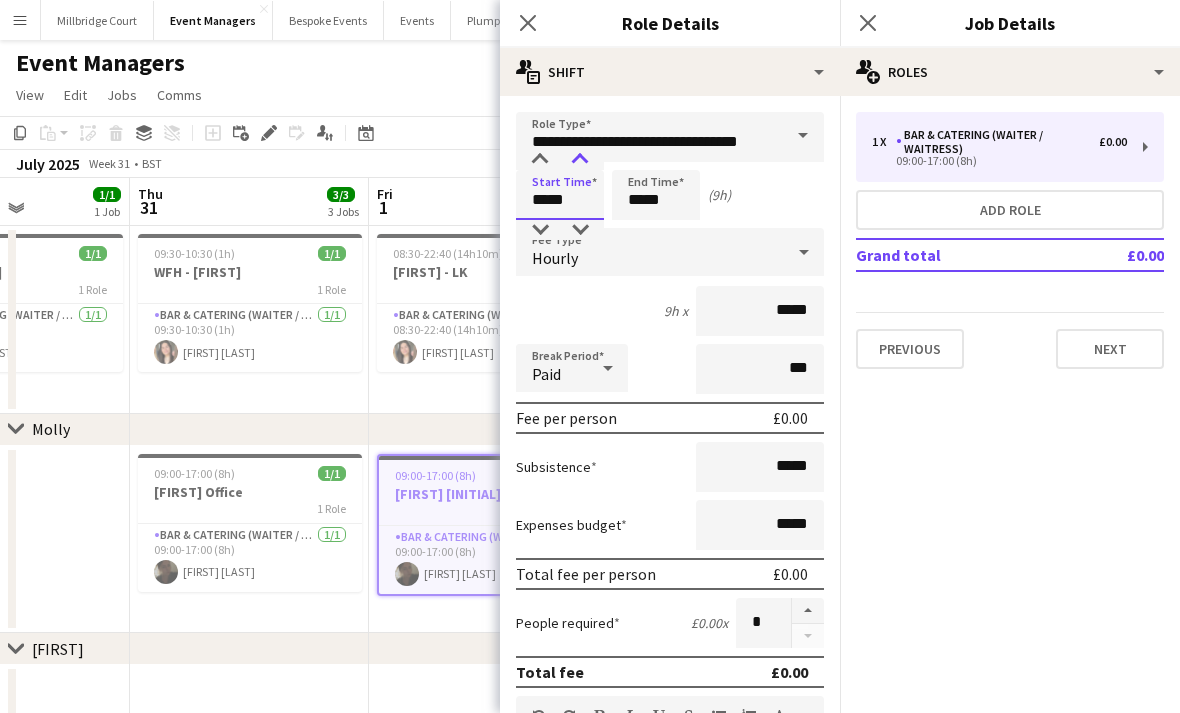 click at bounding box center (580, 160) 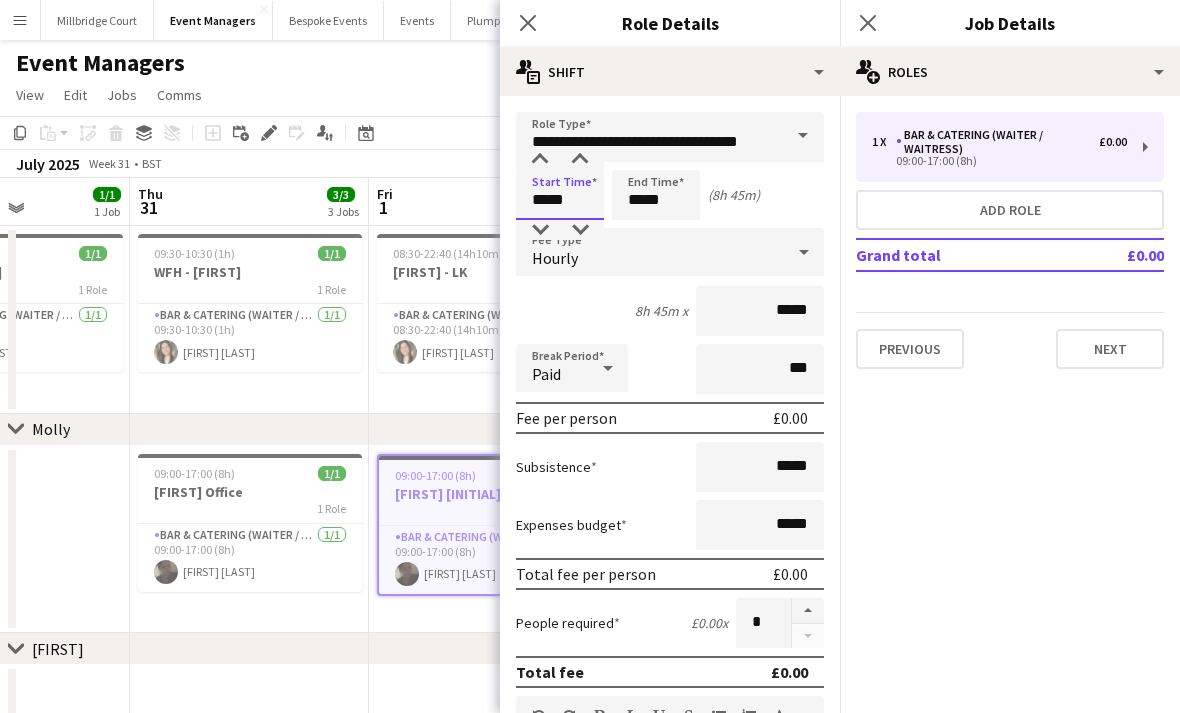 click on "*****" at bounding box center (560, 195) 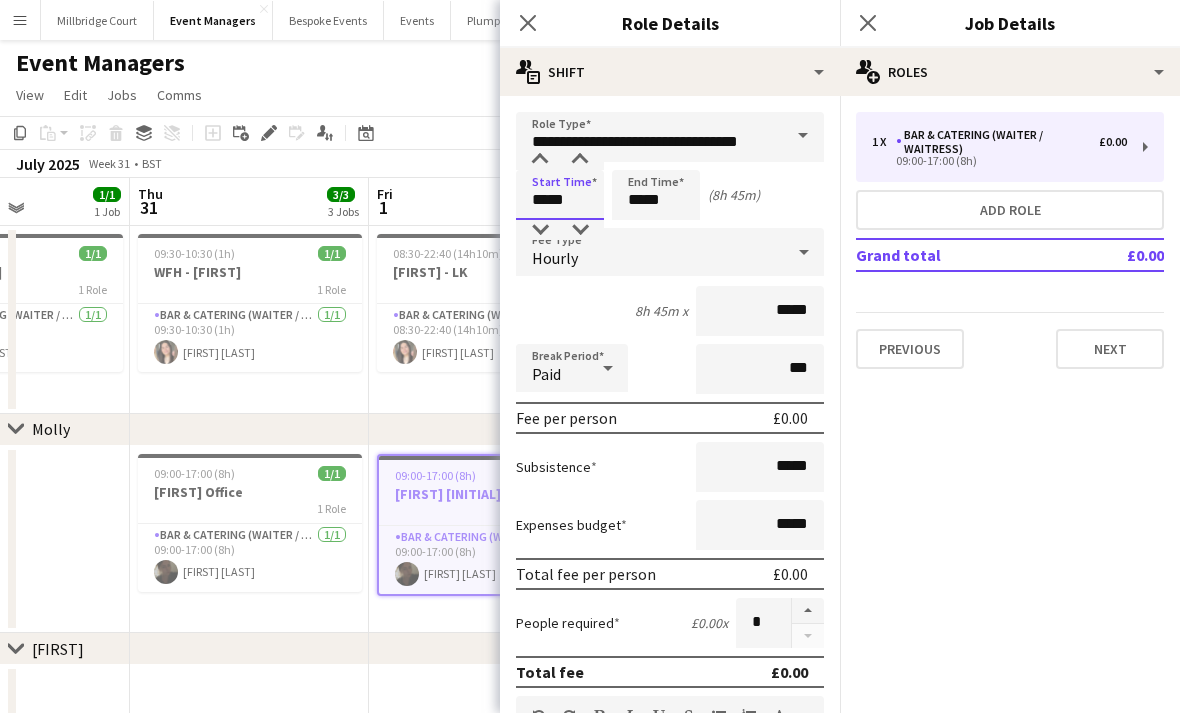 click on "*****" at bounding box center [560, 195] 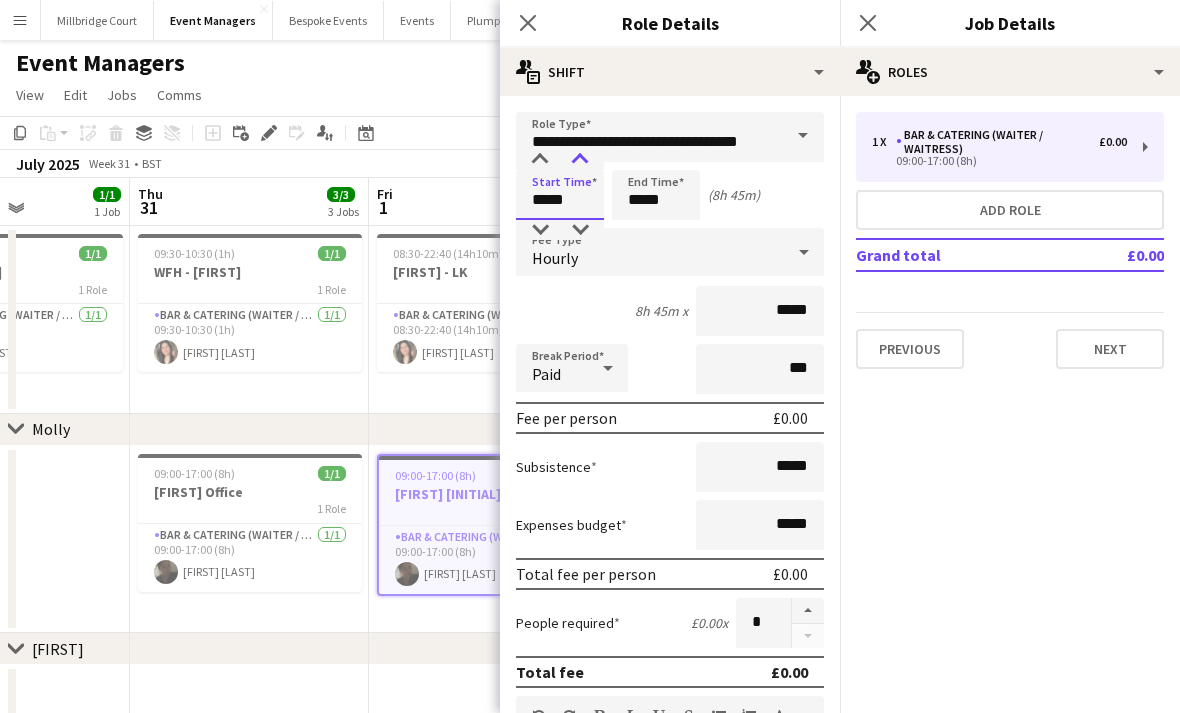 click at bounding box center [580, 160] 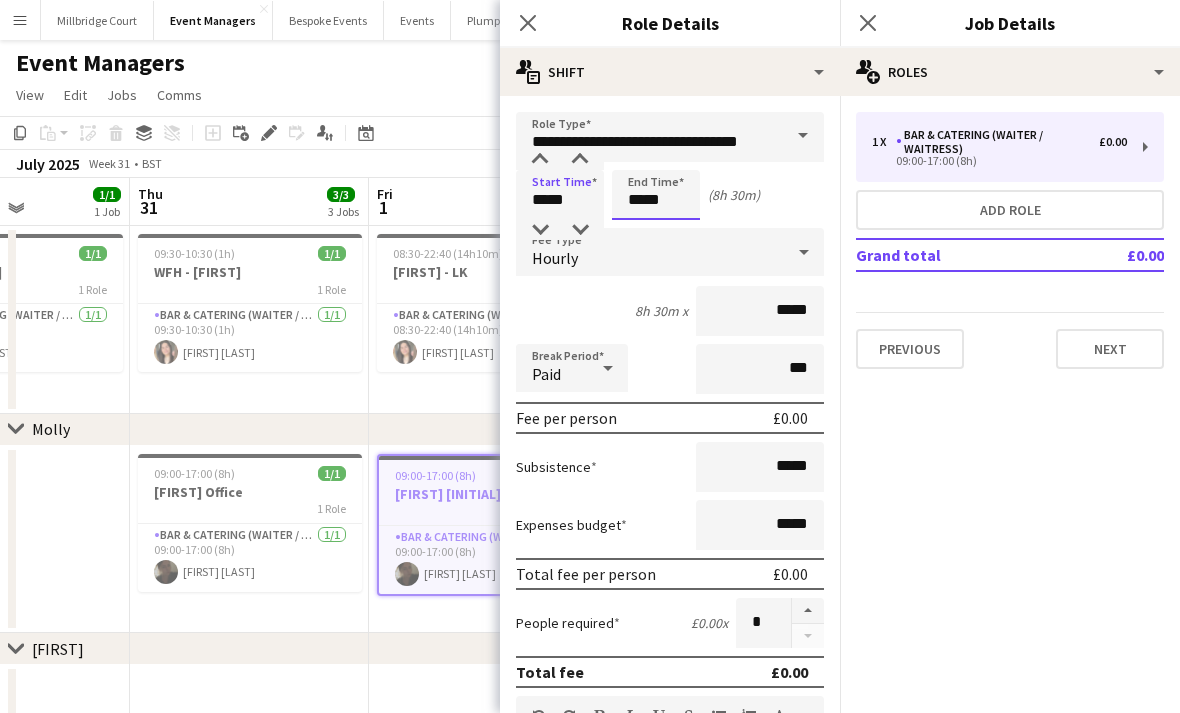 click on "*****" at bounding box center (656, 195) 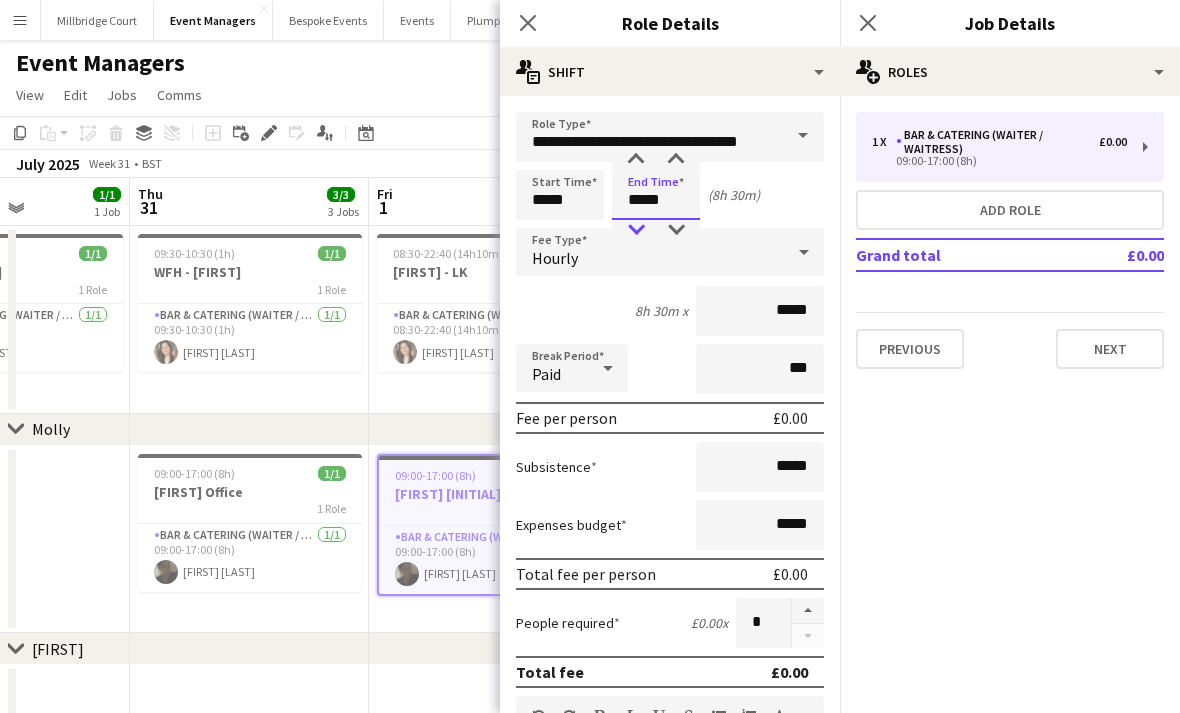 click at bounding box center [636, 230] 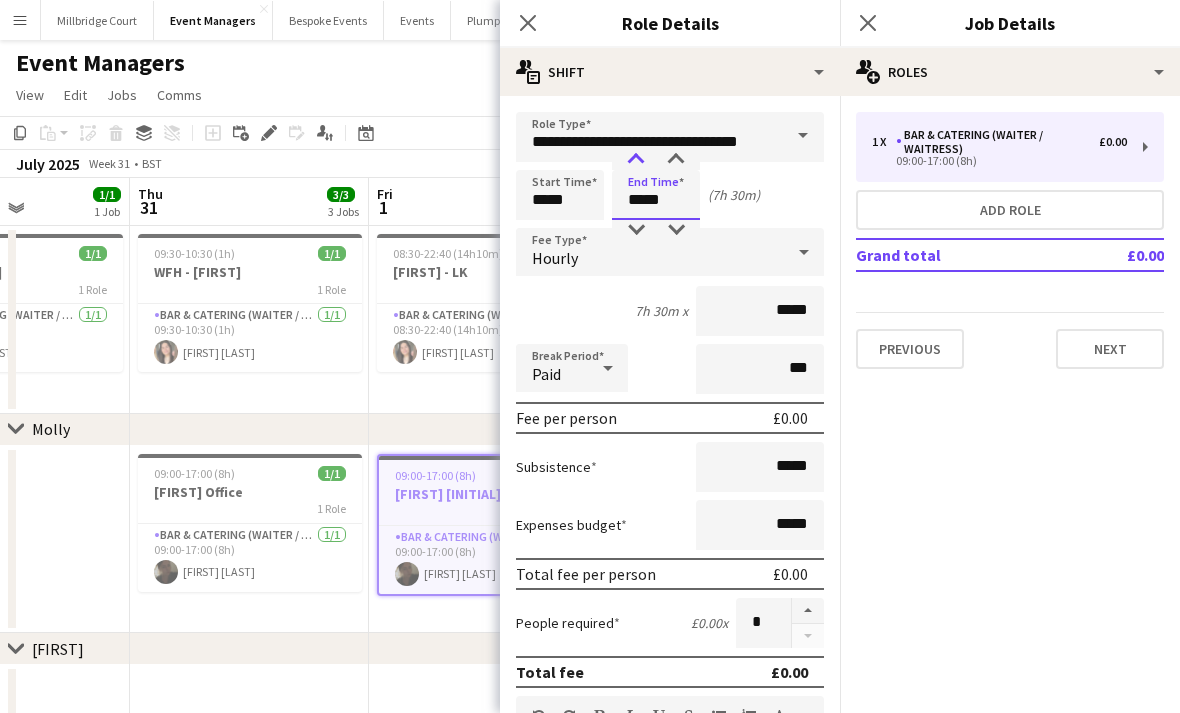 click at bounding box center (636, 160) 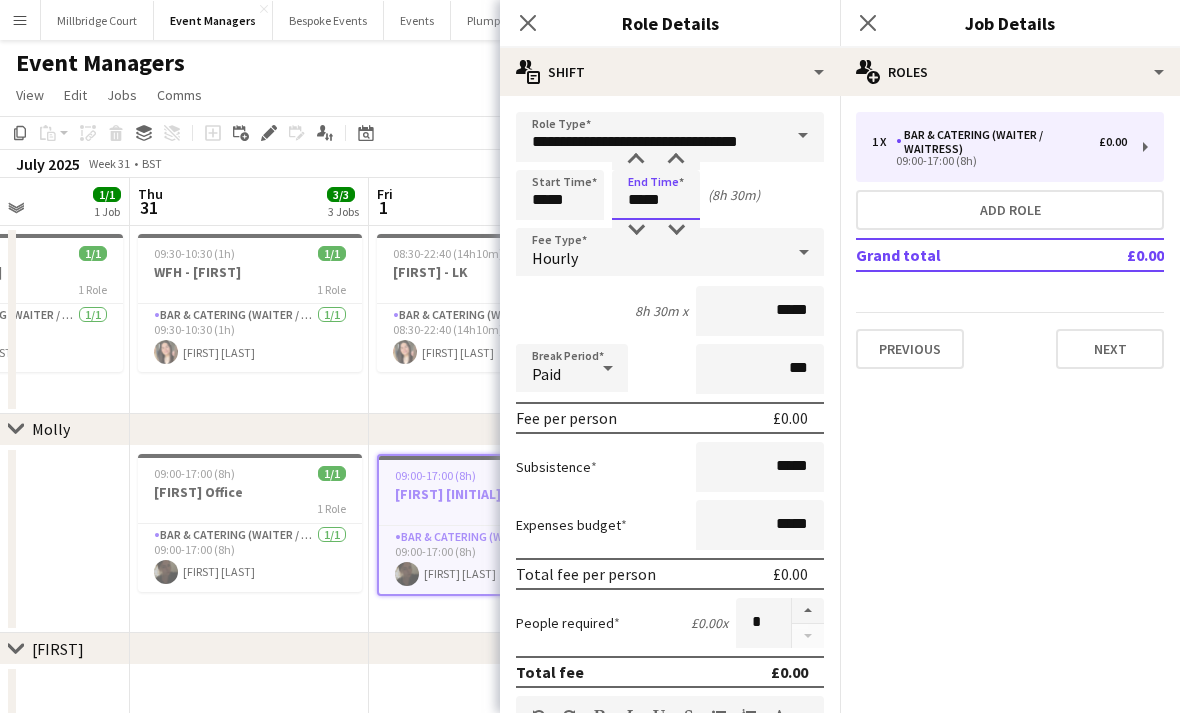click on "*****" at bounding box center [656, 195] 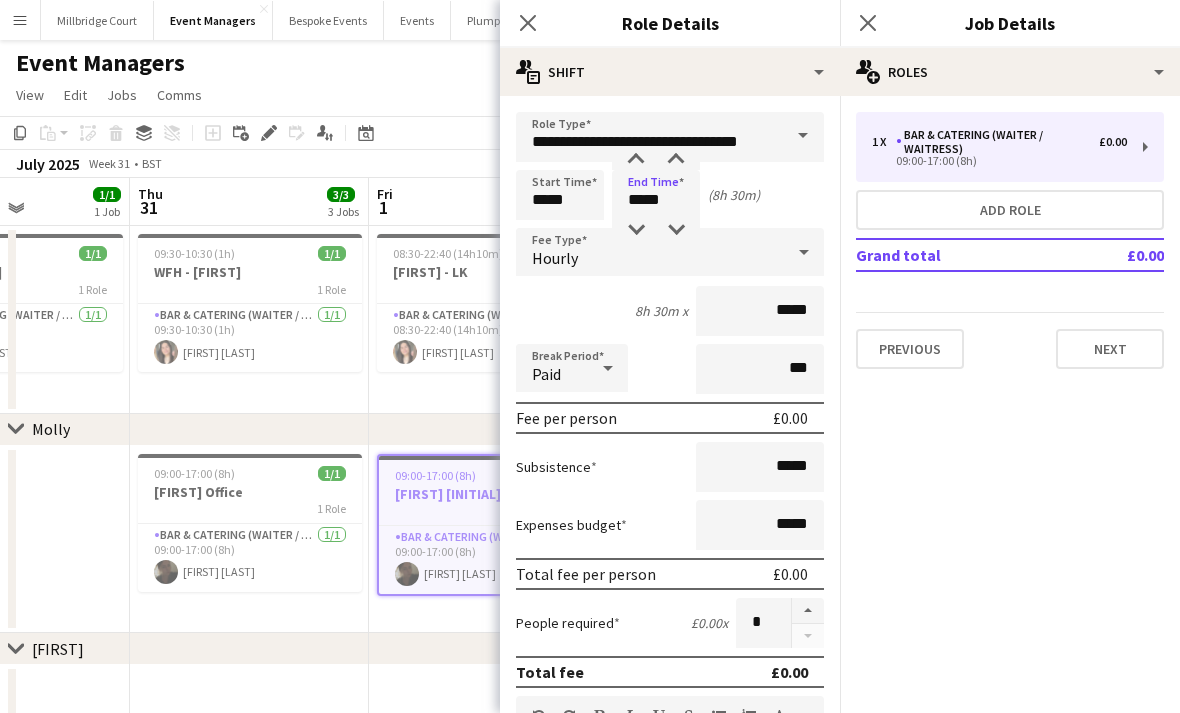 click on "Start Time  *****  End Time  *****  (8h 30m)" at bounding box center [670, 195] 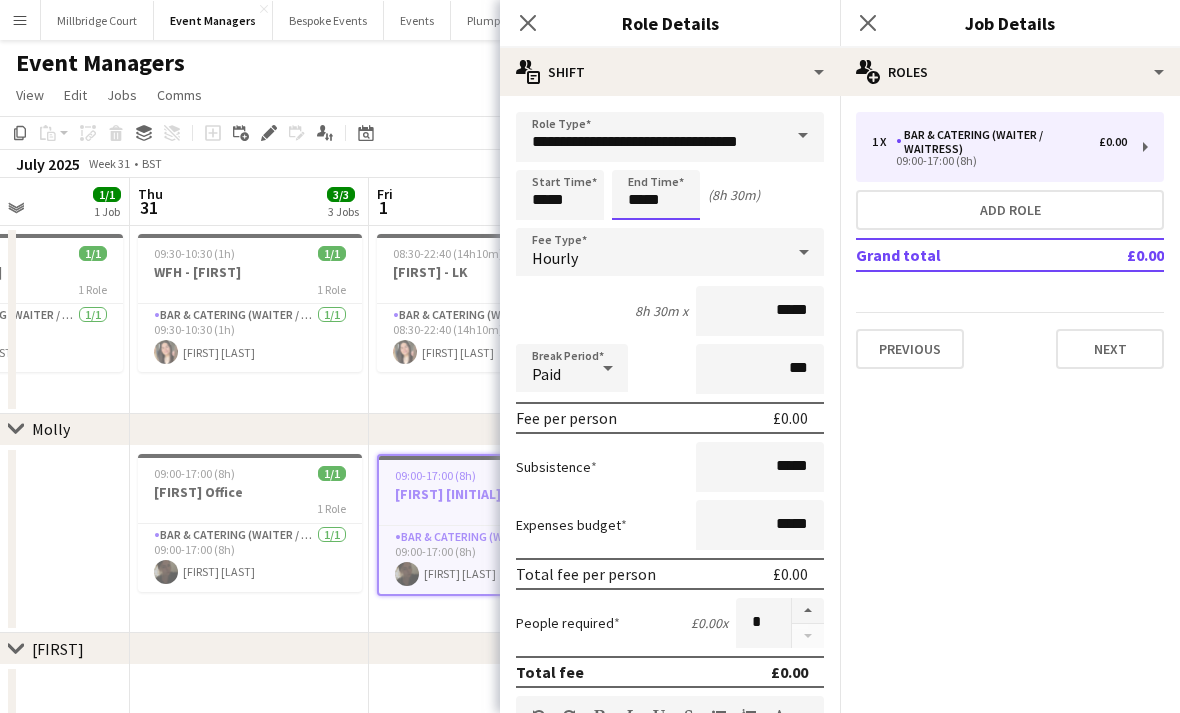click on "*****" at bounding box center [656, 195] 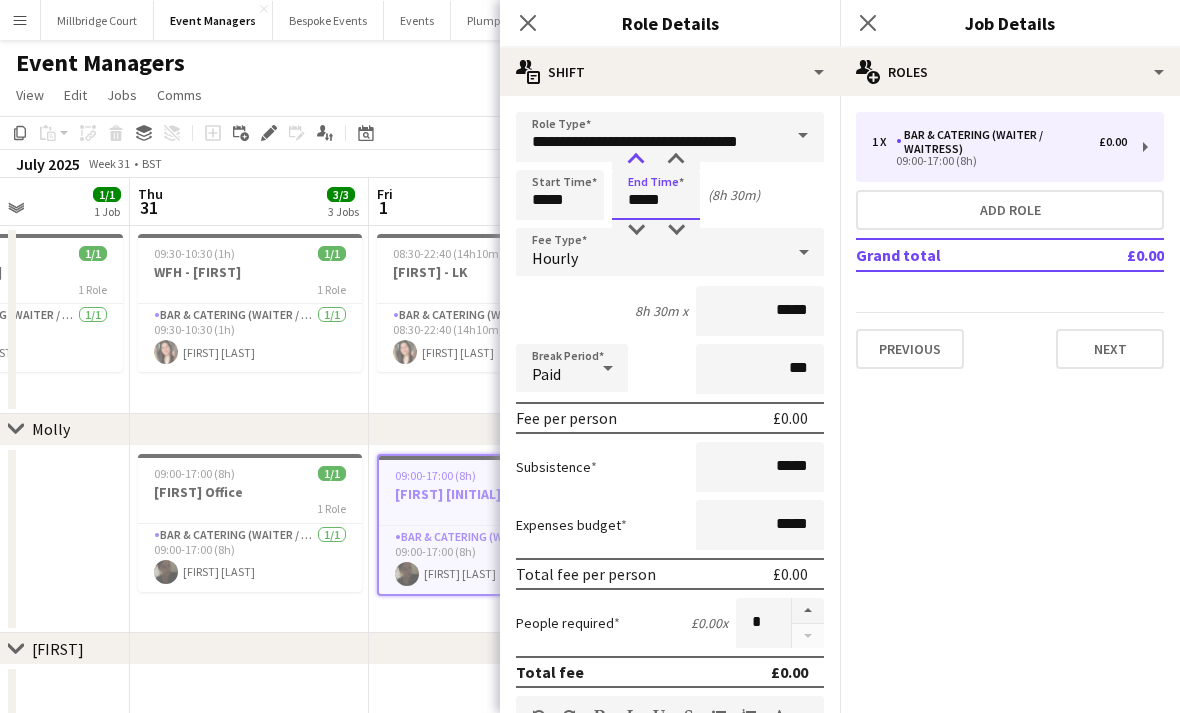 click at bounding box center (636, 160) 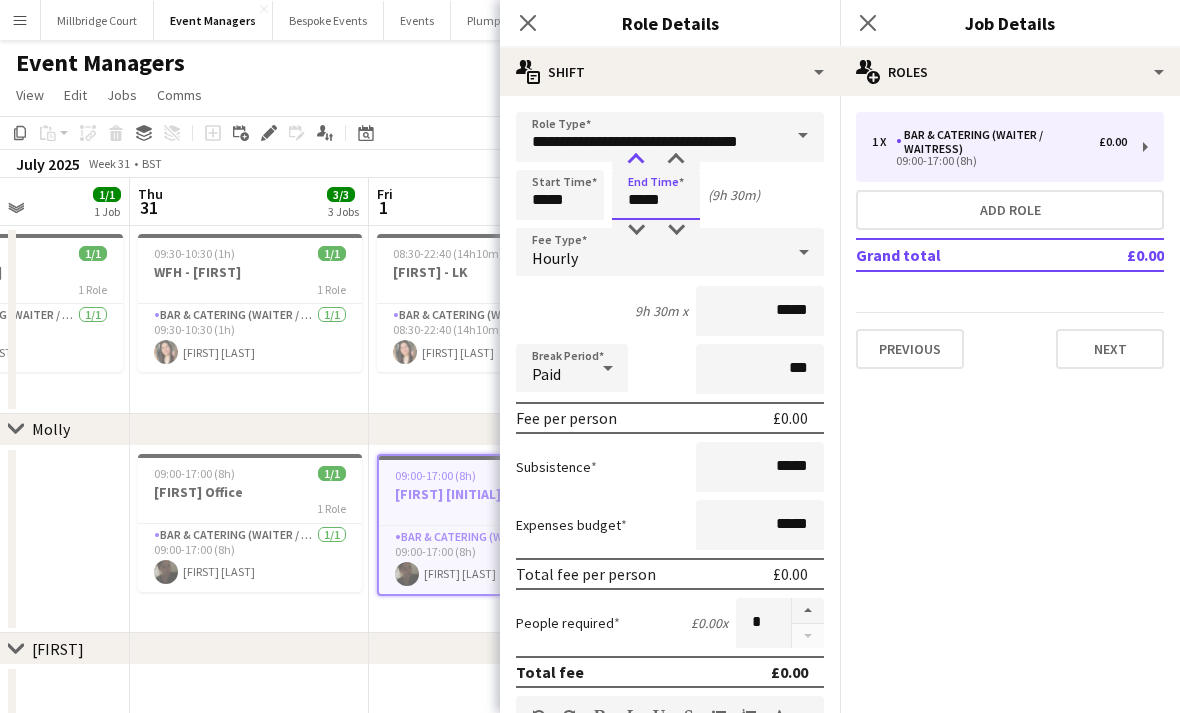 click at bounding box center [636, 160] 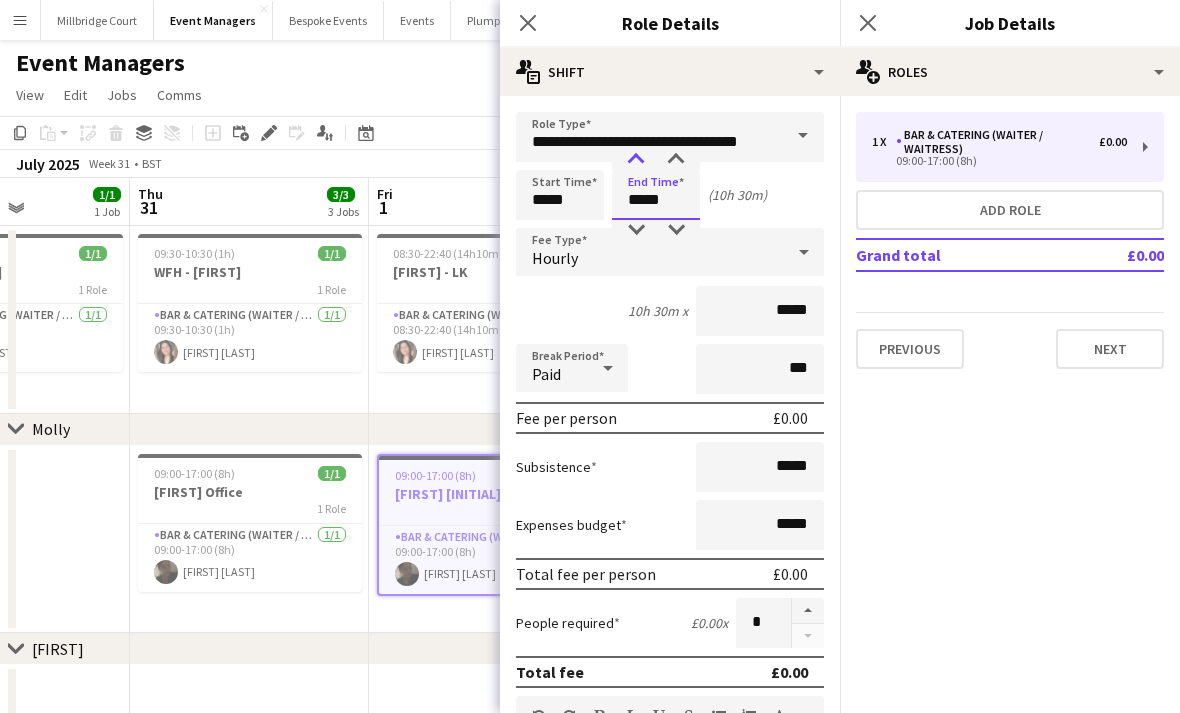 click at bounding box center [636, 160] 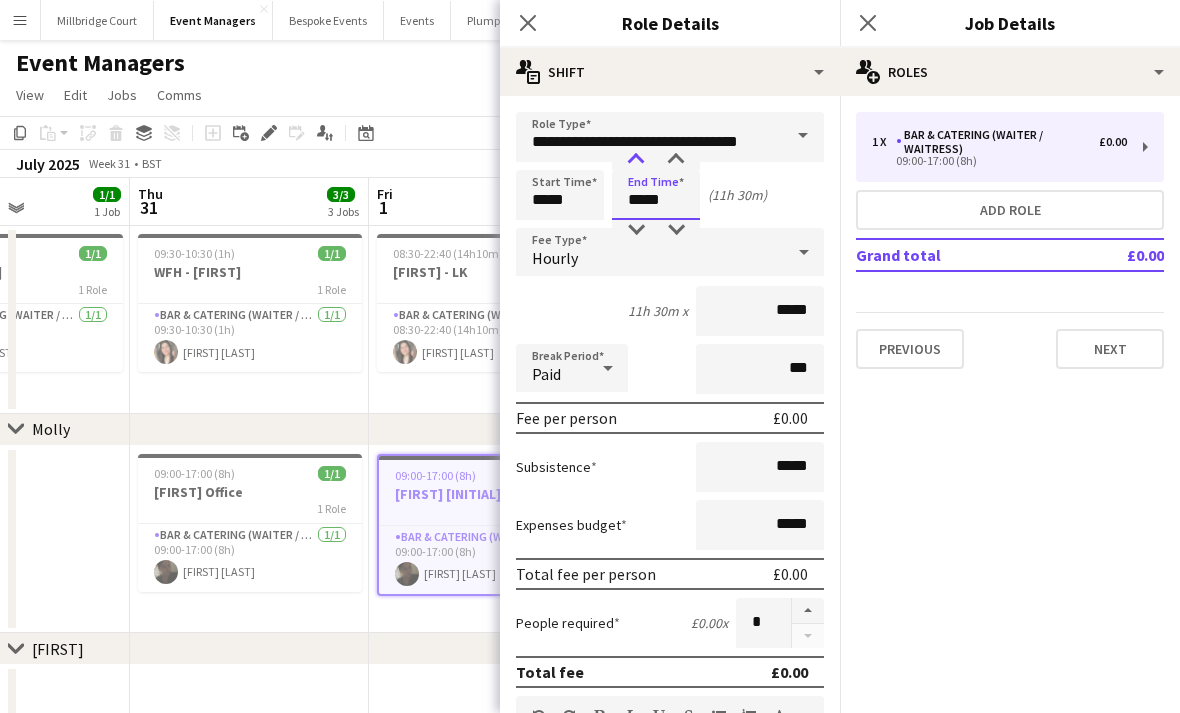 click at bounding box center [636, 160] 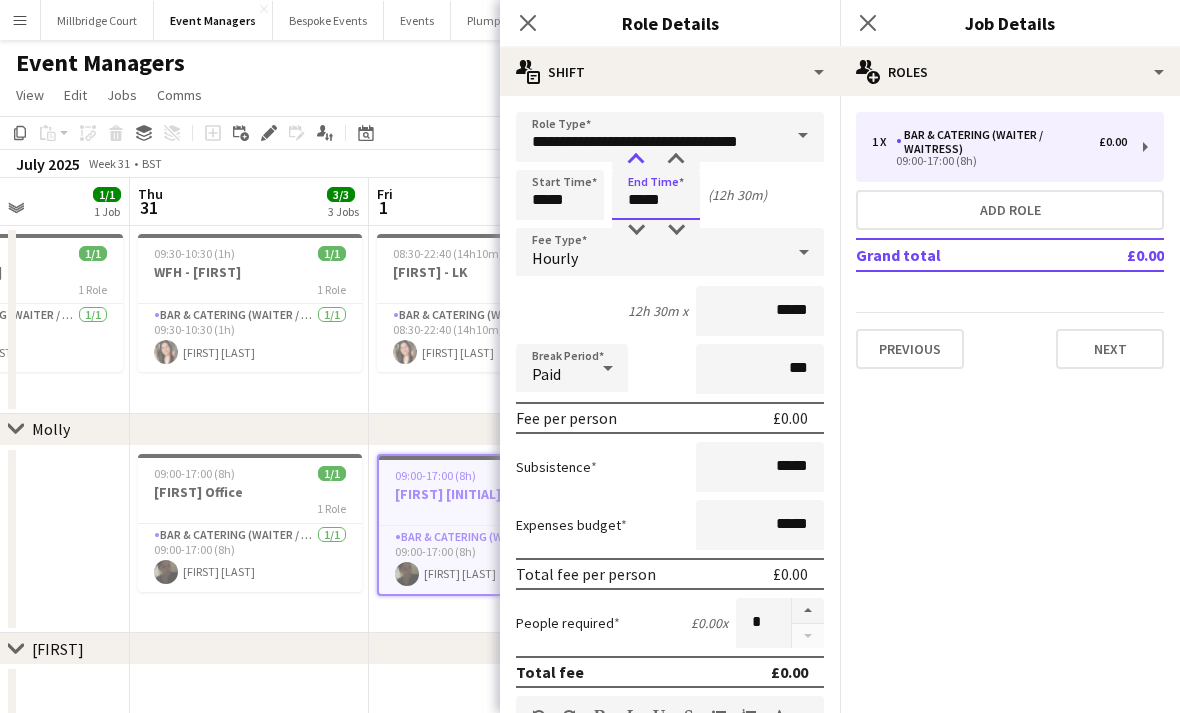 click at bounding box center [636, 160] 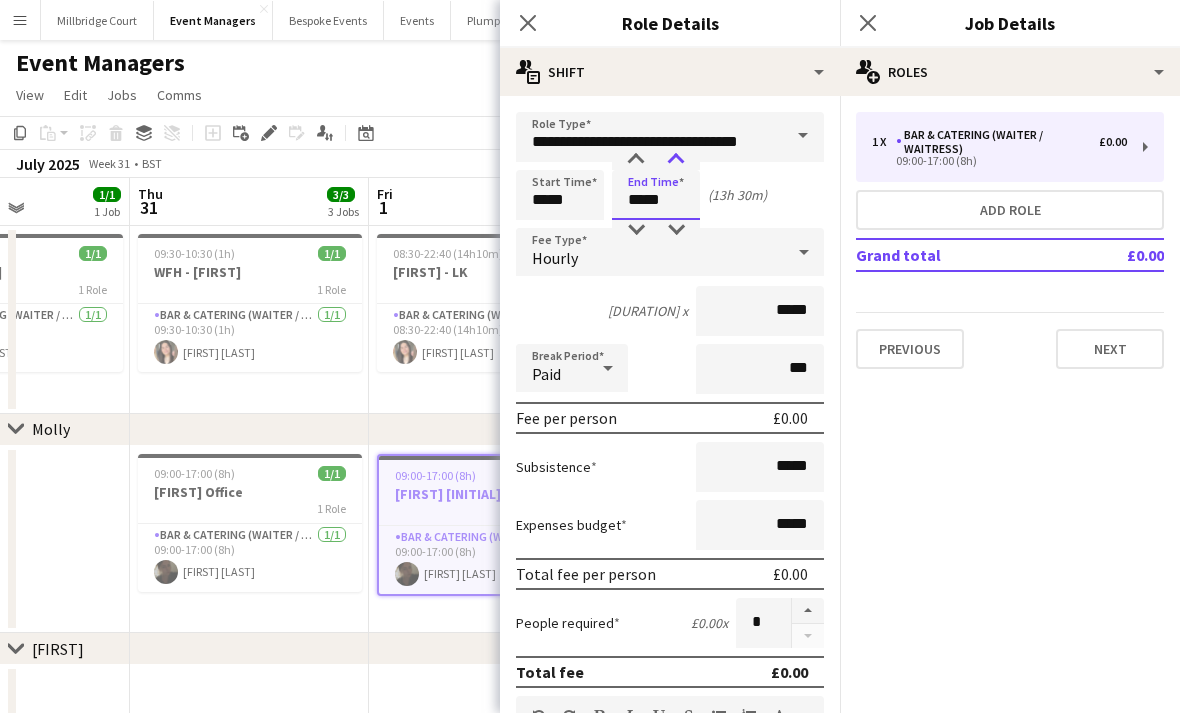click at bounding box center (676, 160) 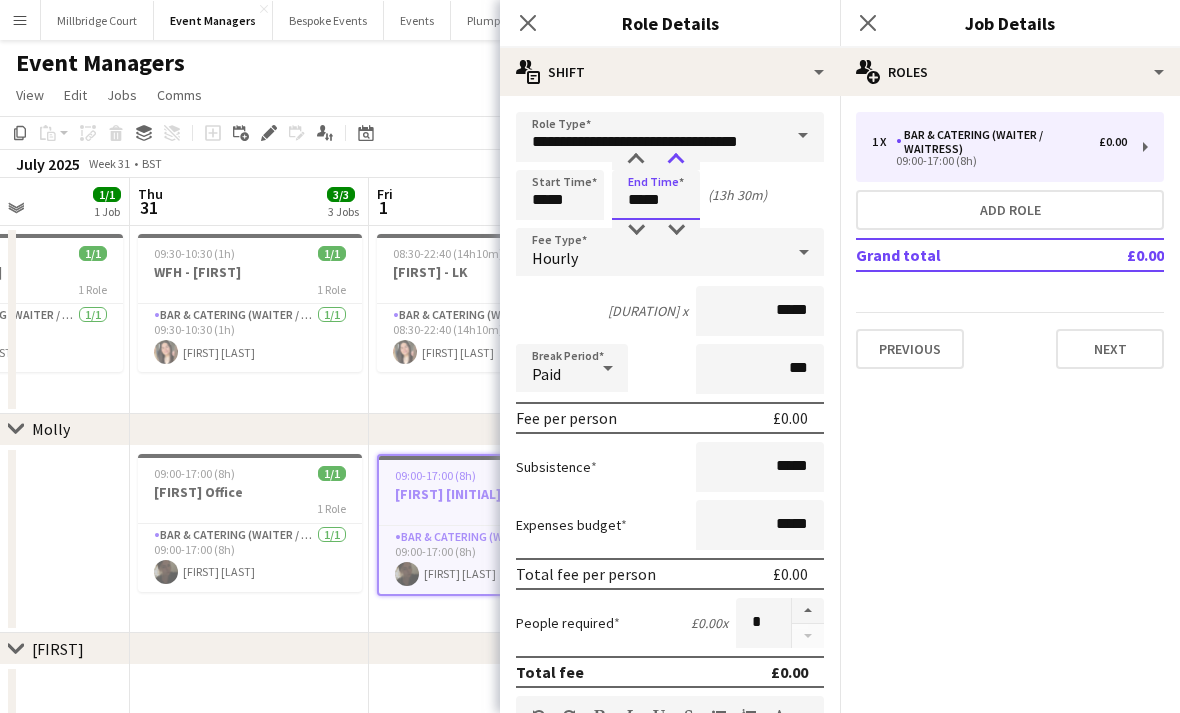 type on "*****" 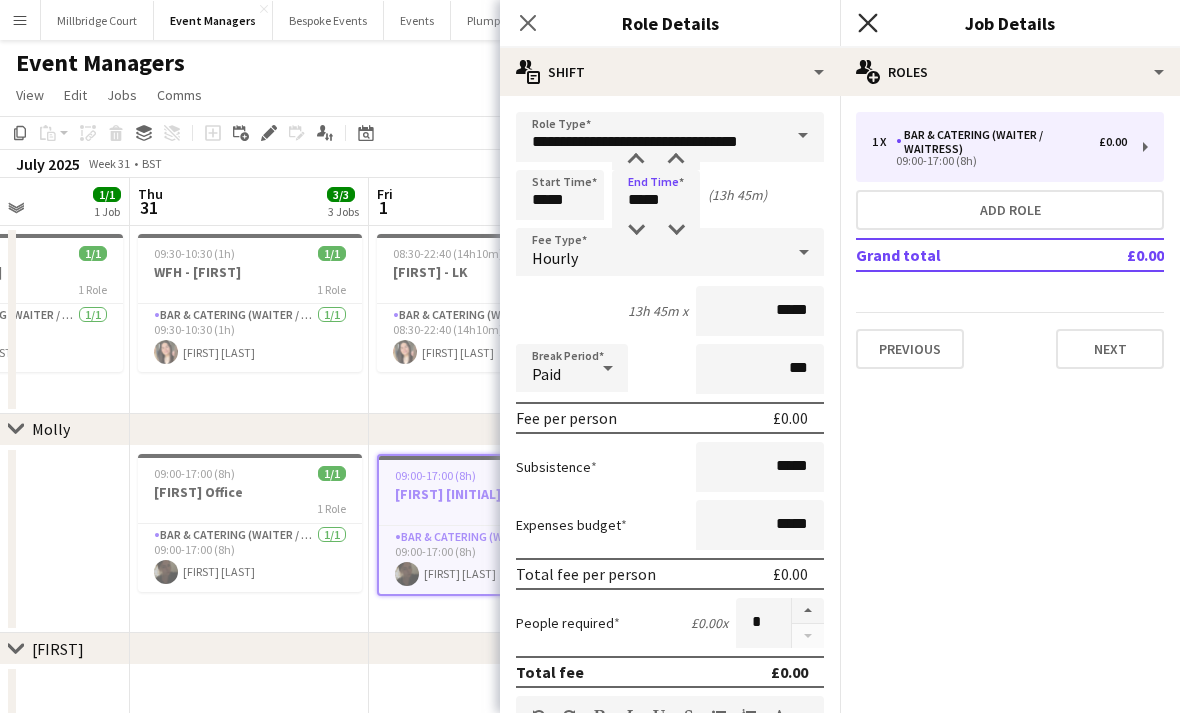 click on "Close pop-in" 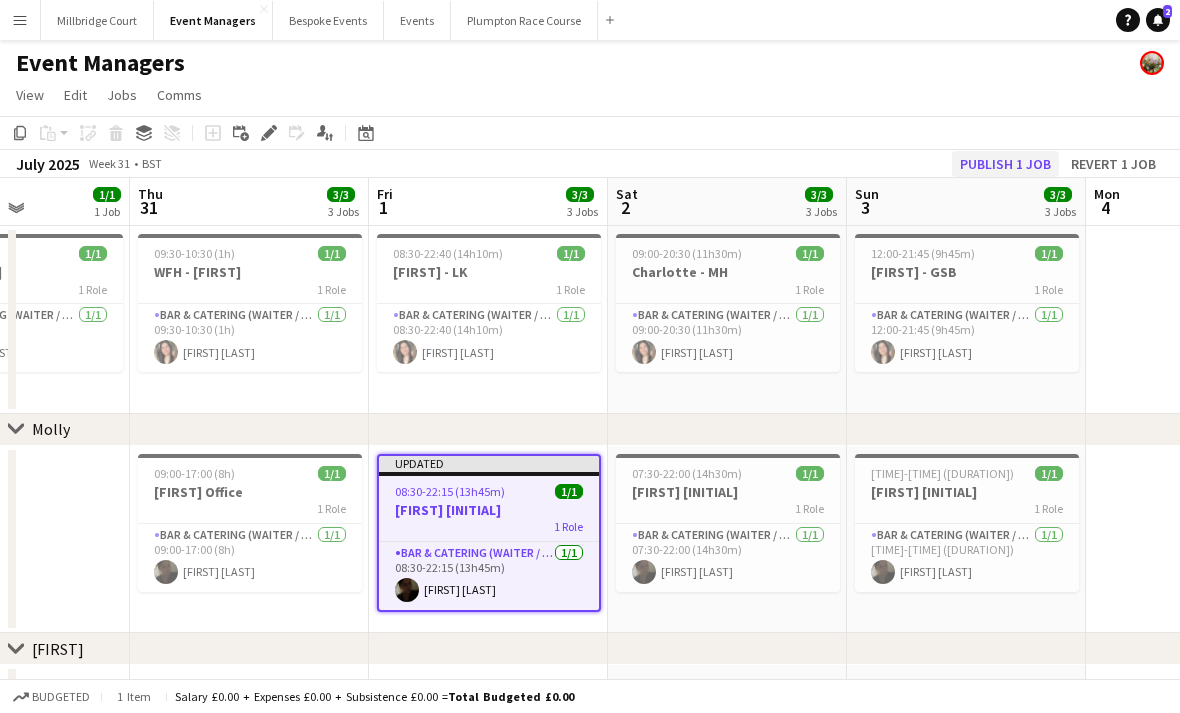 click on "Publish 1 job" 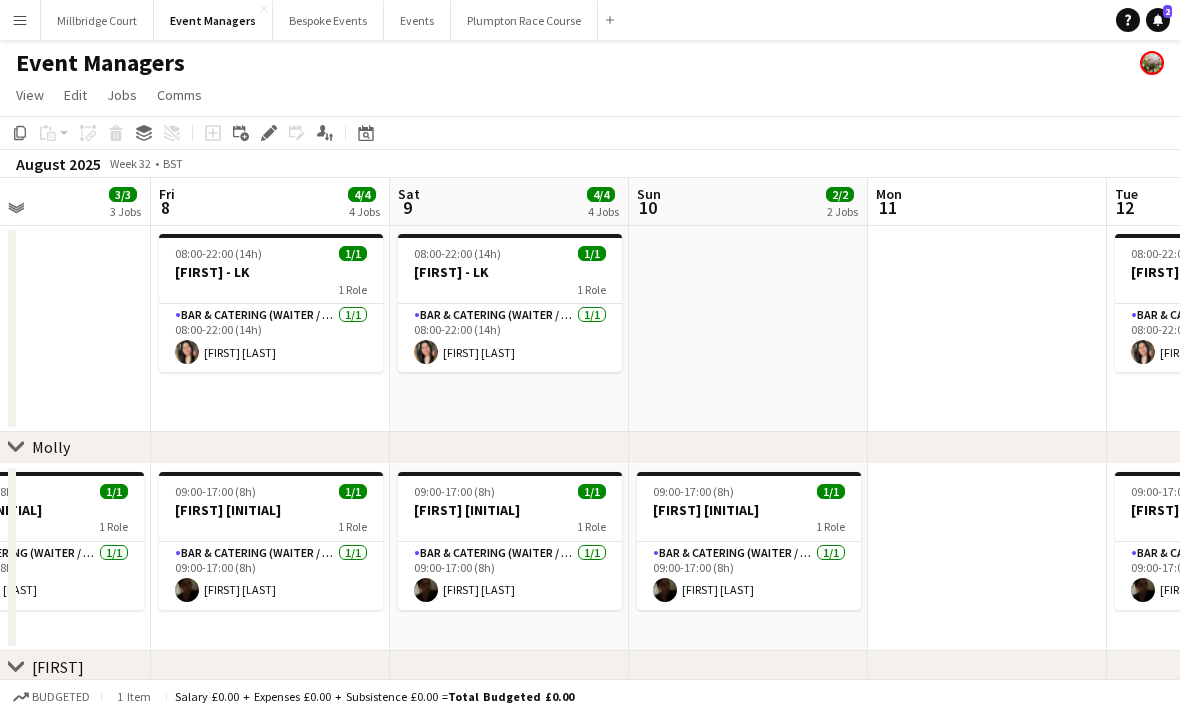 scroll, scrollTop: 0, scrollLeft: 577, axis: horizontal 